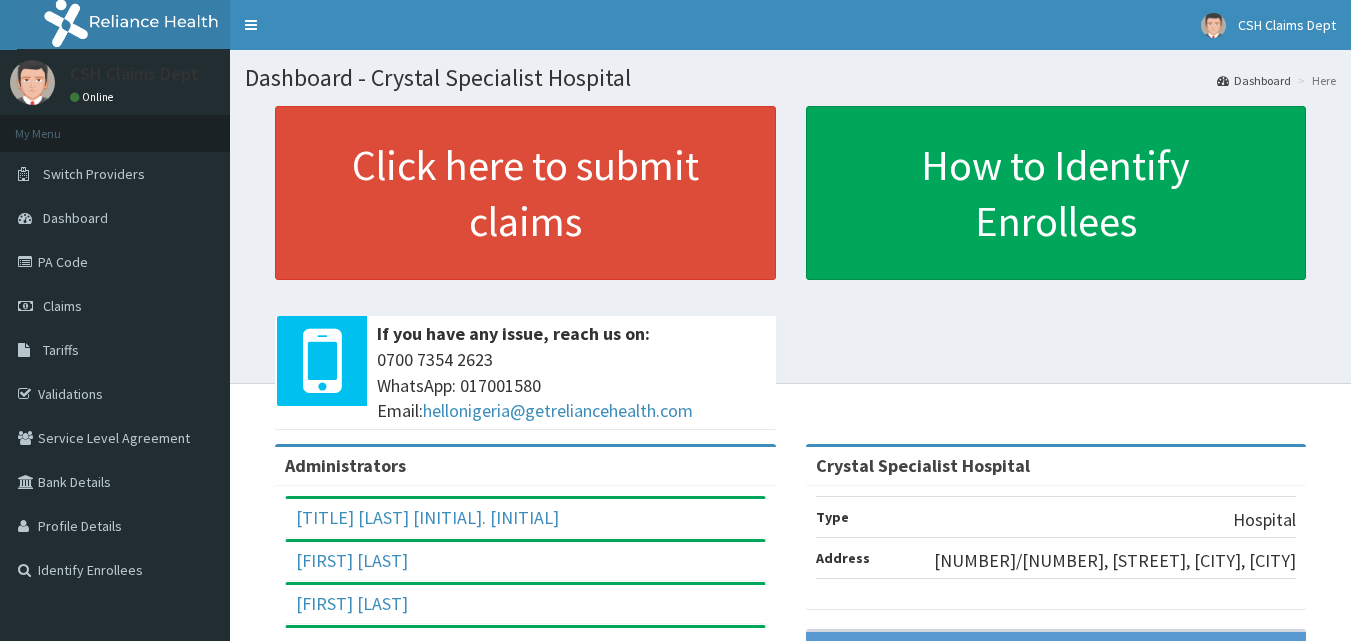 scroll, scrollTop: 0, scrollLeft: 0, axis: both 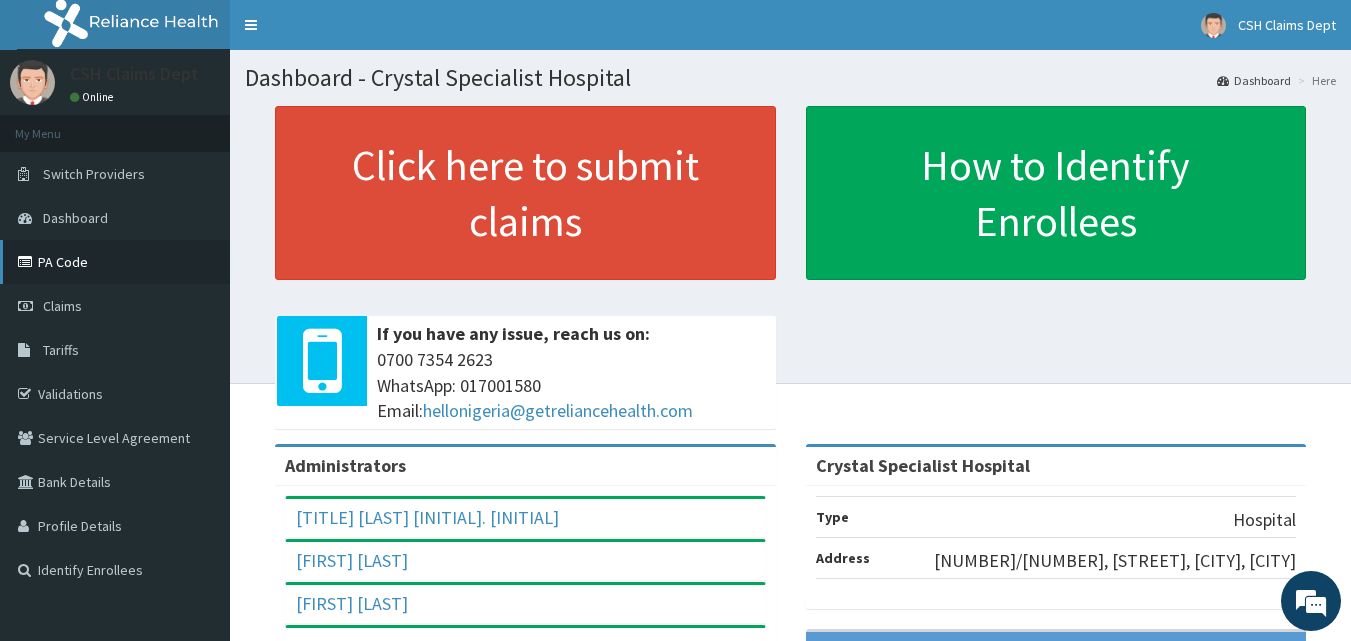 click on "PA Code" at bounding box center [115, 262] 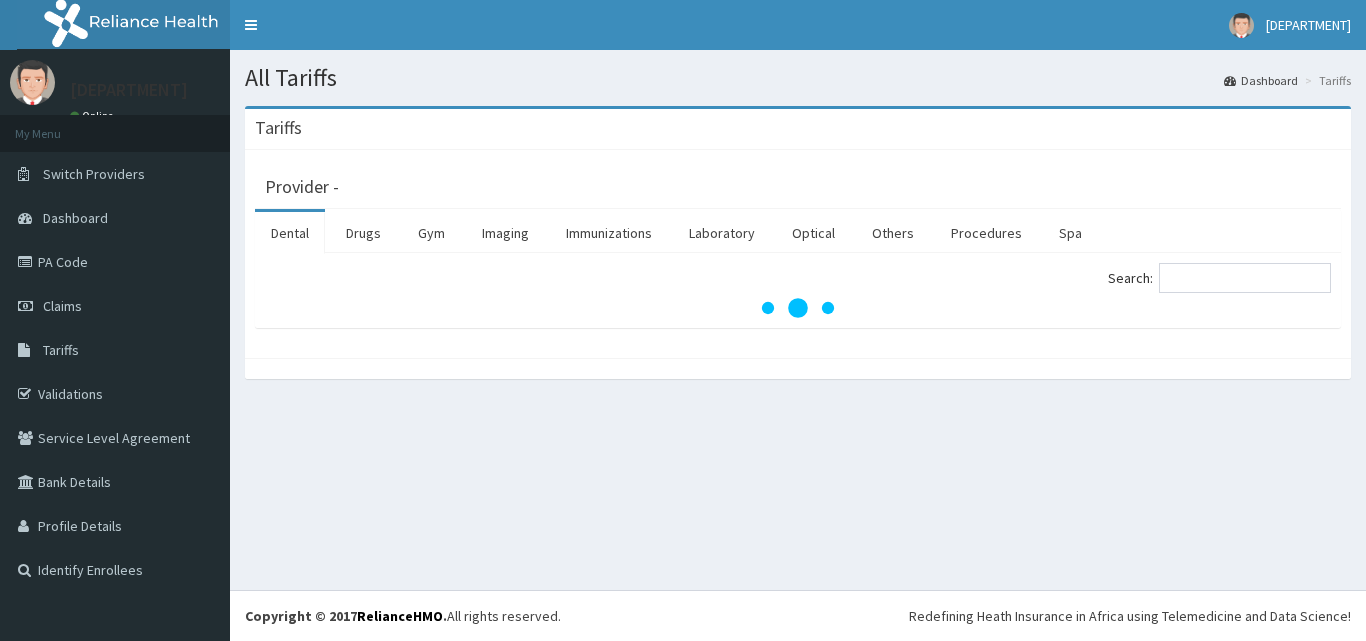 scroll, scrollTop: 0, scrollLeft: 0, axis: both 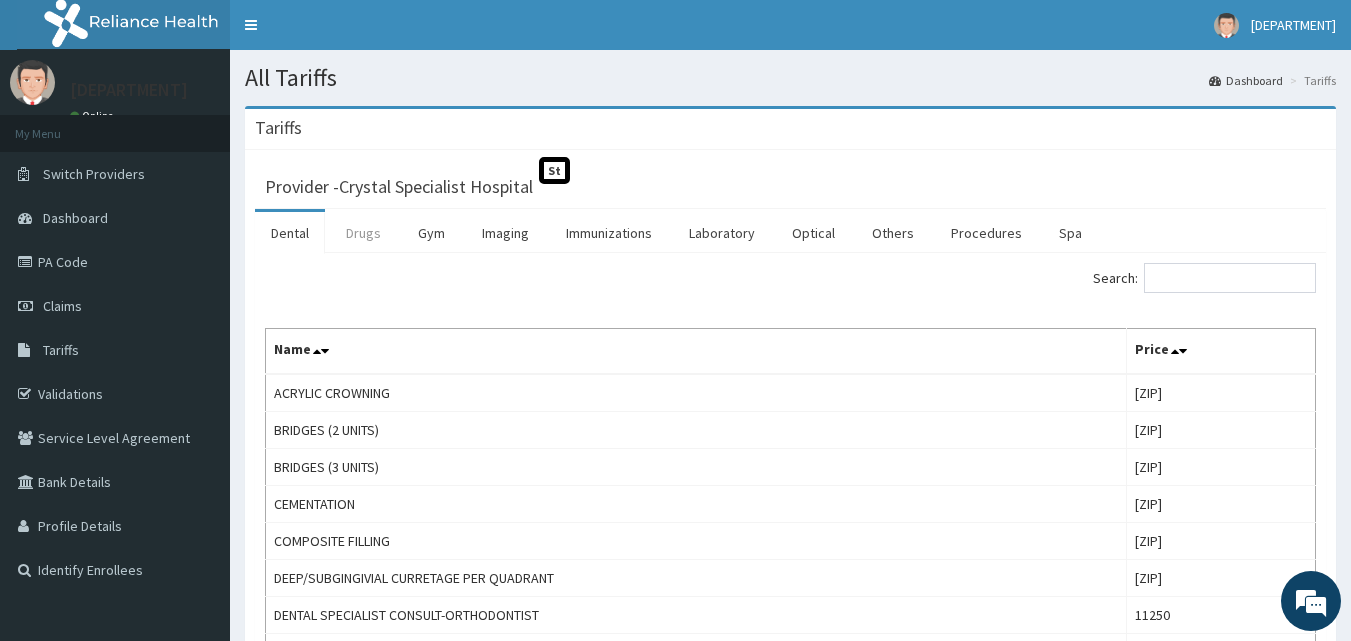 click on "Drugs" at bounding box center [363, 233] 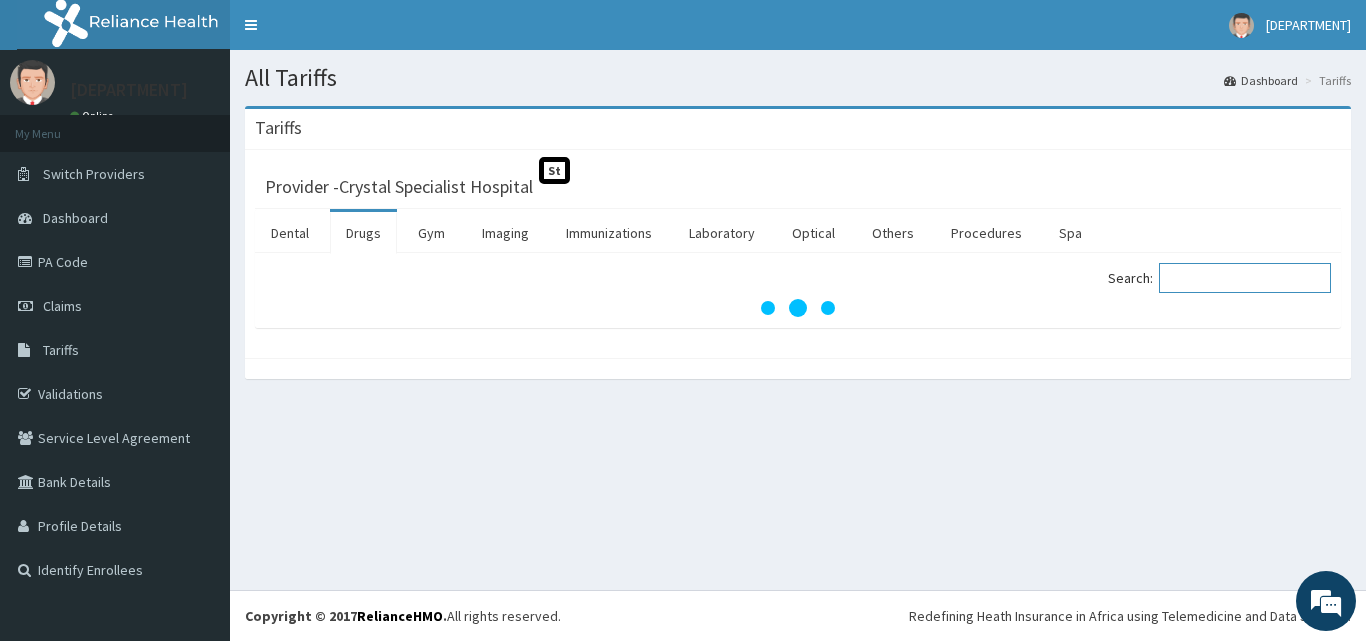 click on "Search:" at bounding box center (1245, 278) 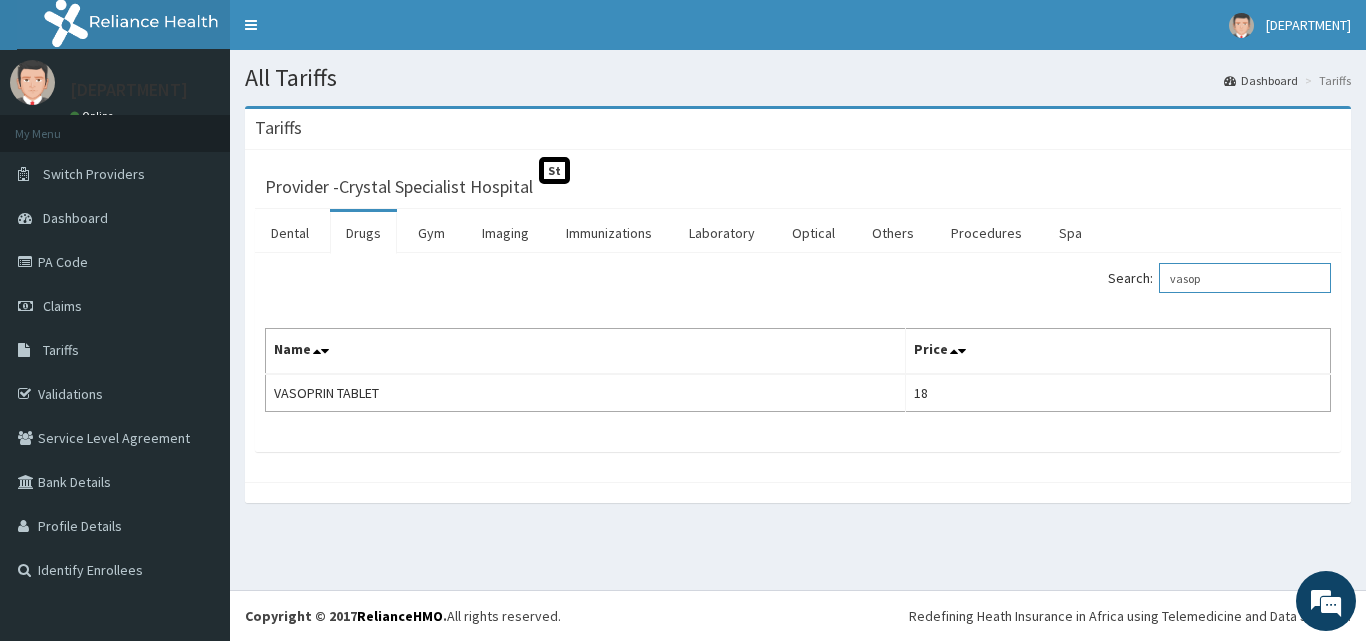 scroll, scrollTop: 0, scrollLeft: 0, axis: both 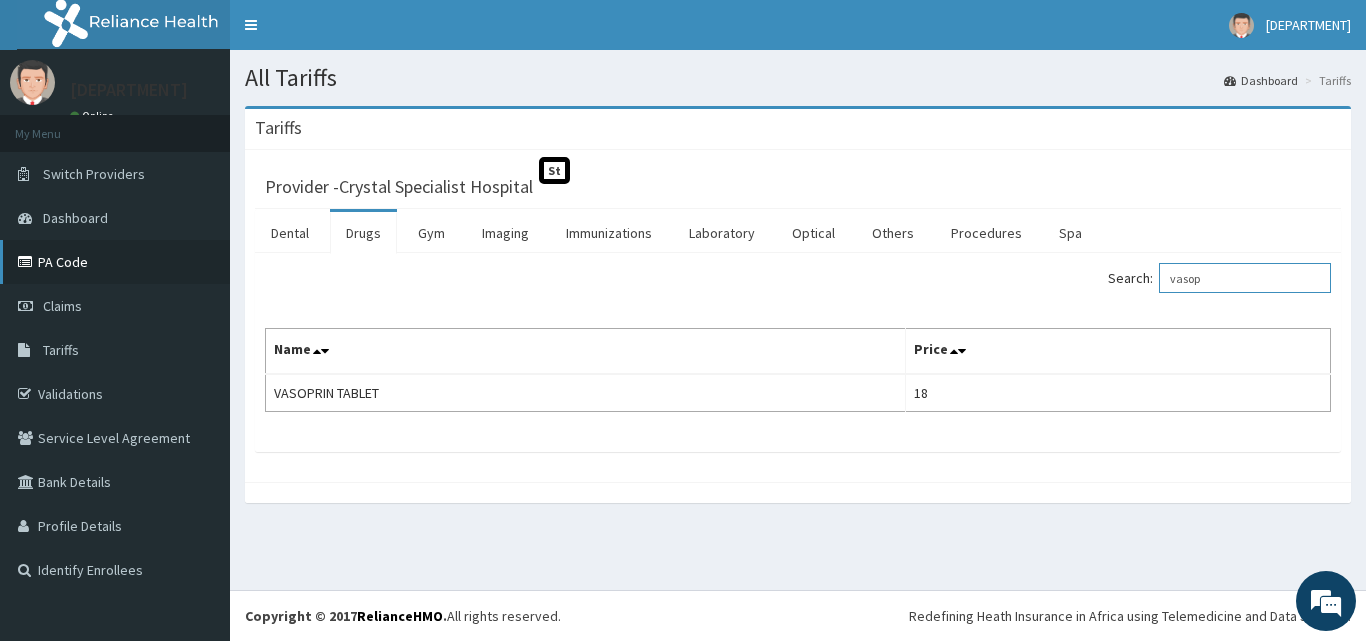 type on "vasop" 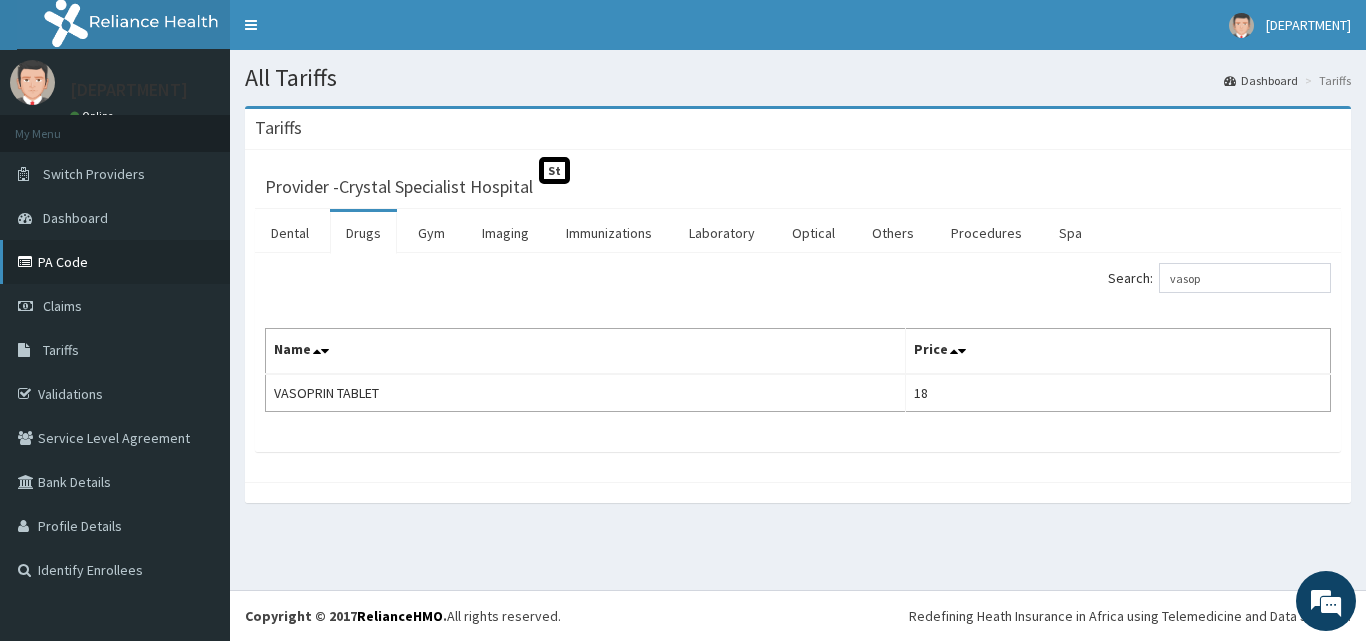 click on "PA Code" at bounding box center [115, 262] 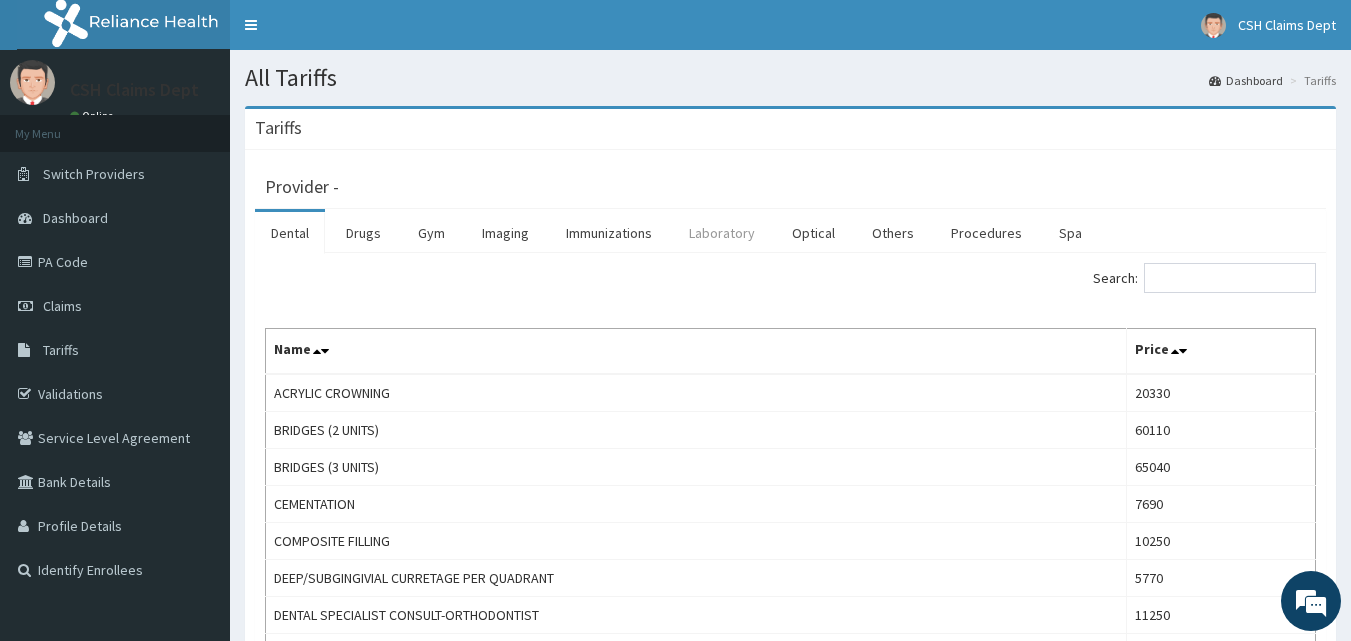 scroll, scrollTop: 0, scrollLeft: 0, axis: both 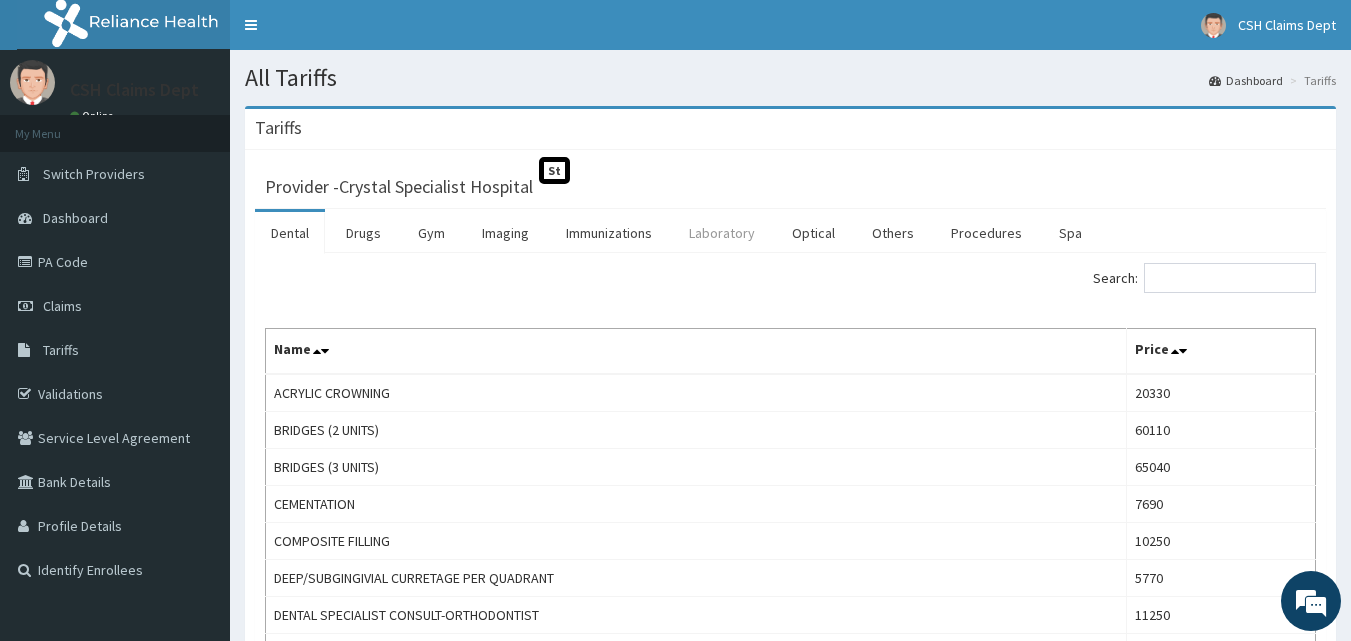 click on "Laboratory" at bounding box center [722, 233] 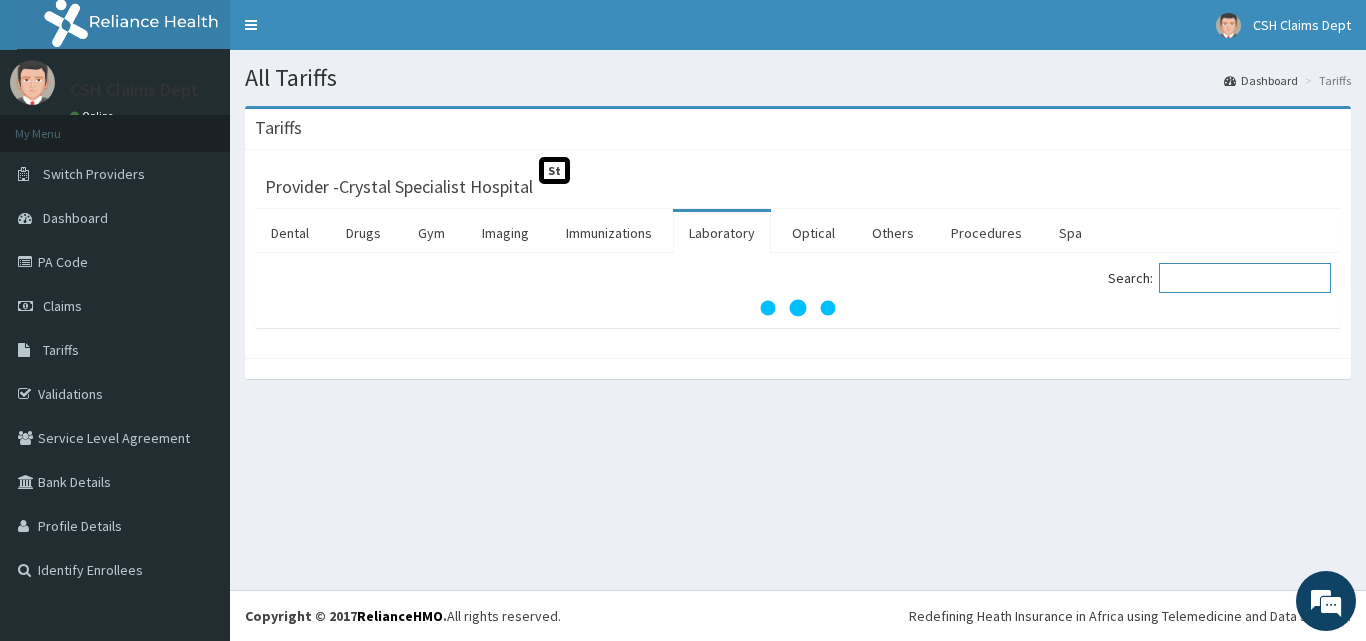 click on "Search:" at bounding box center (1245, 278) 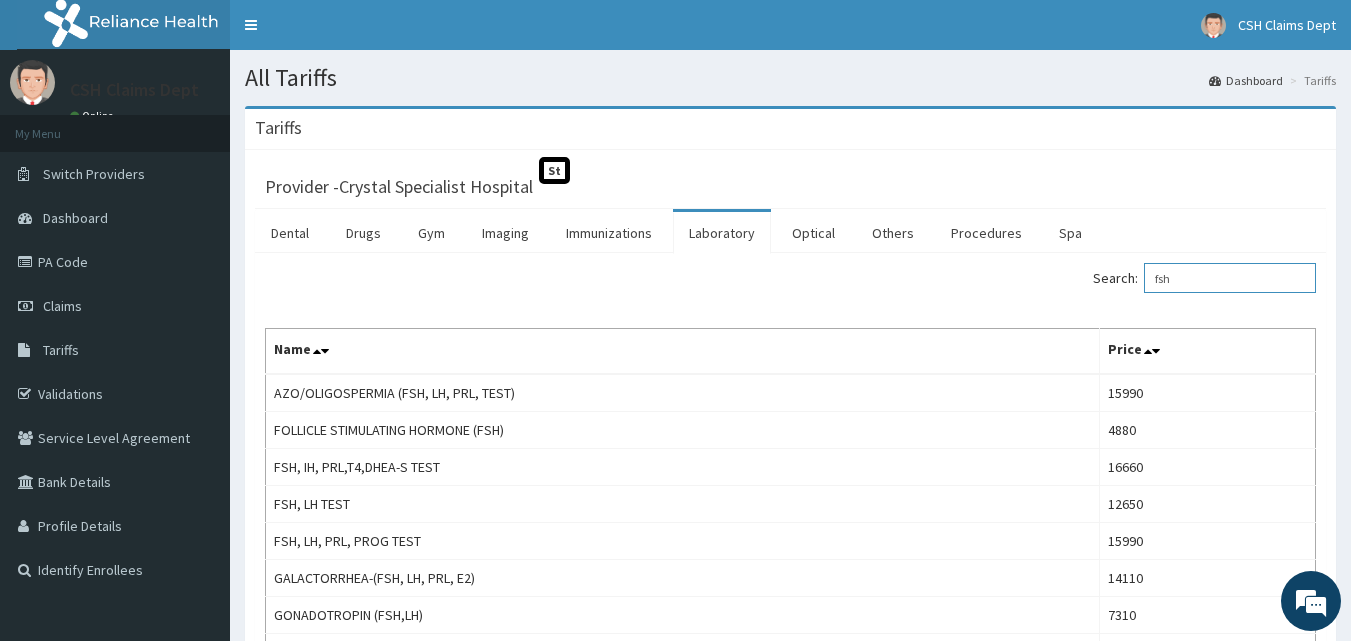 scroll, scrollTop: 0, scrollLeft: 0, axis: both 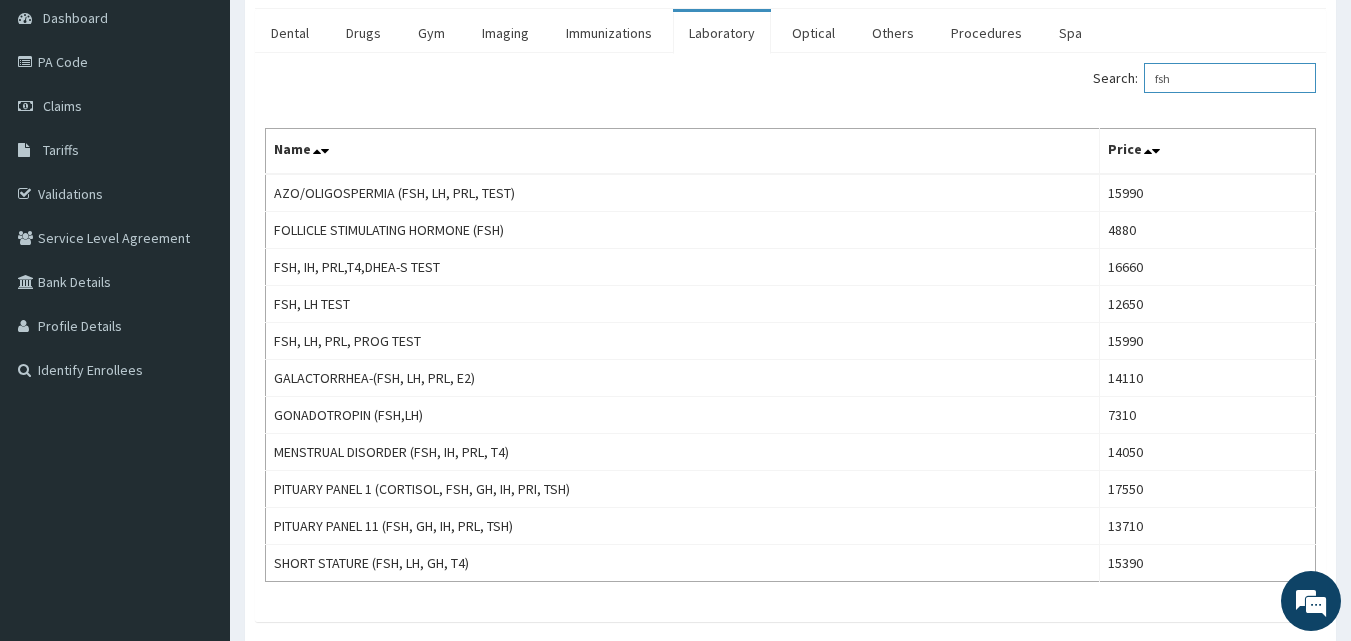 drag, startPoint x: 1238, startPoint y: 77, endPoint x: 1101, endPoint y: 75, distance: 137.0146 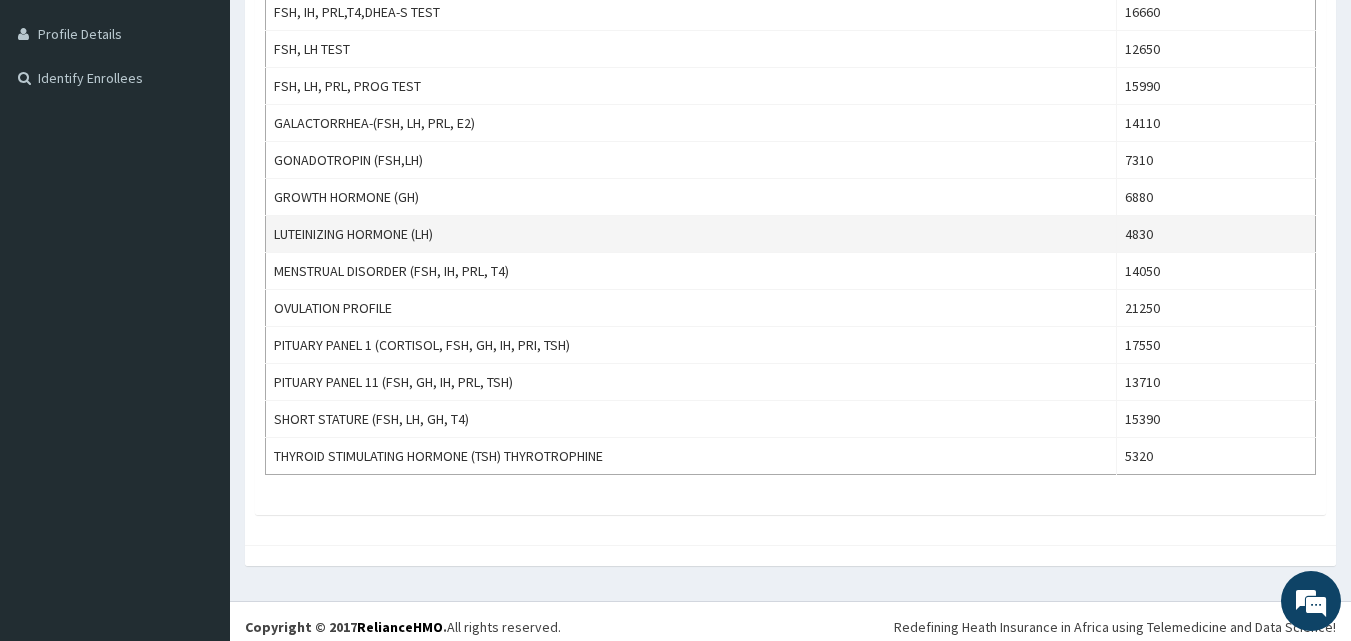 scroll, scrollTop: 500, scrollLeft: 0, axis: vertical 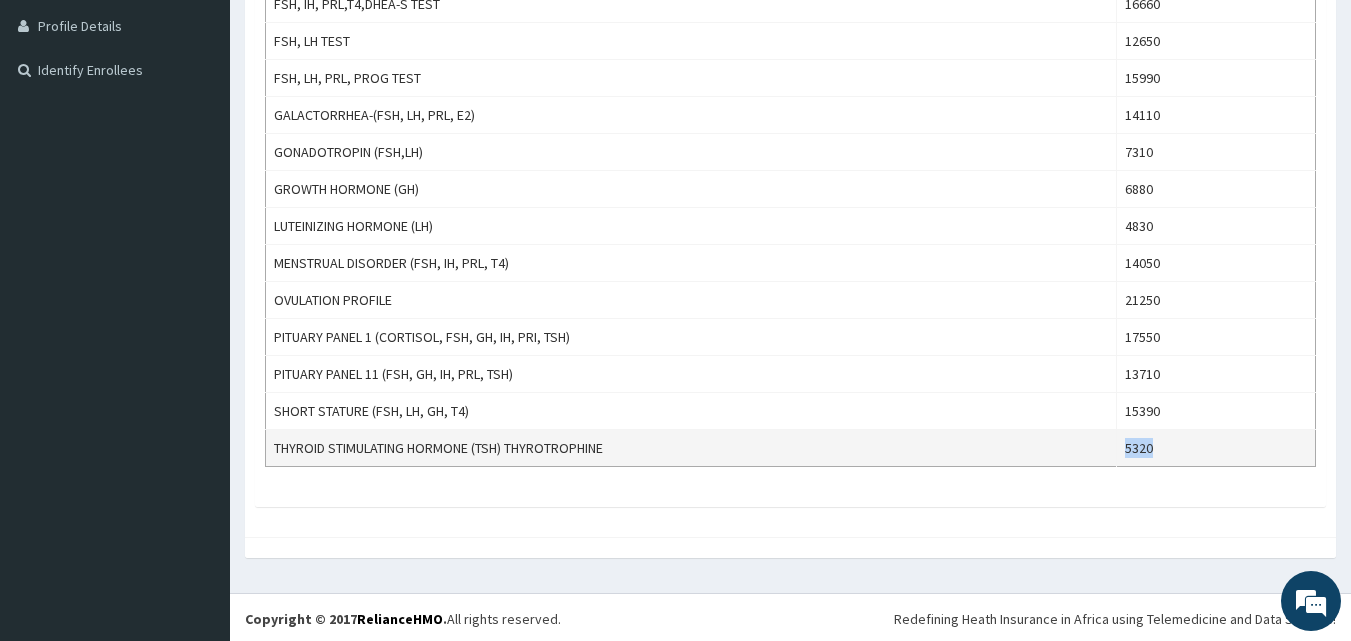 drag, startPoint x: 1165, startPoint y: 447, endPoint x: 1135, endPoint y: 451, distance: 30.265491 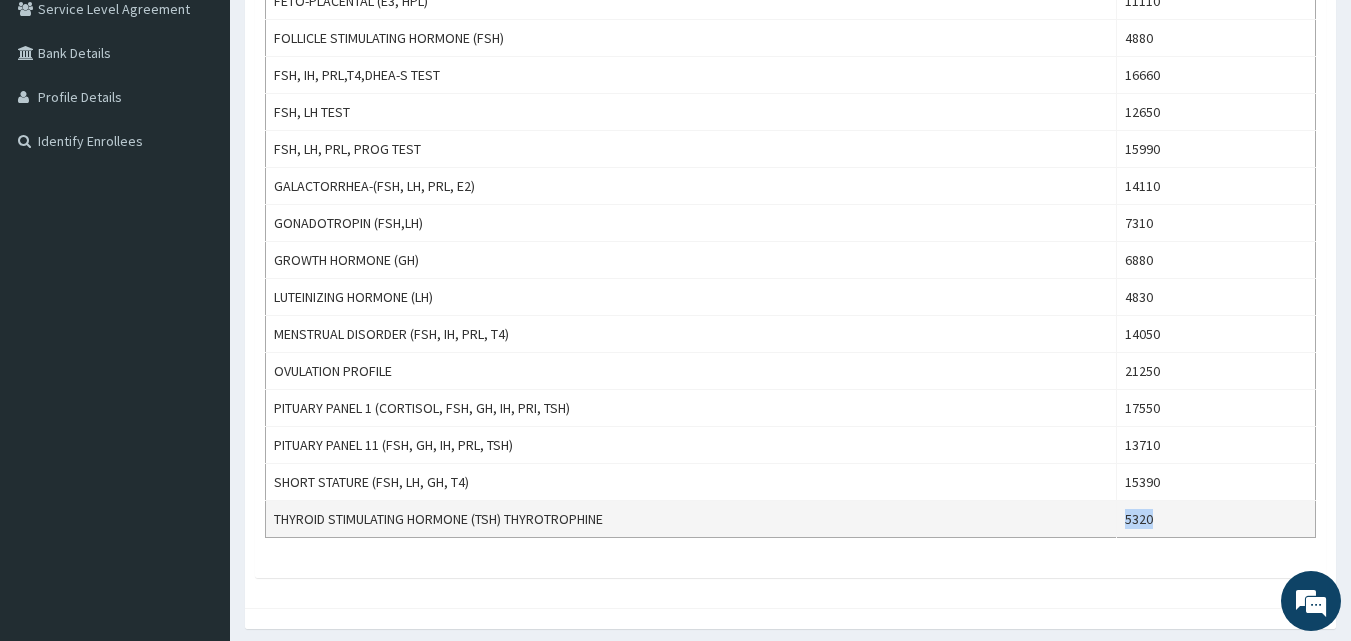 scroll, scrollTop: 400, scrollLeft: 0, axis: vertical 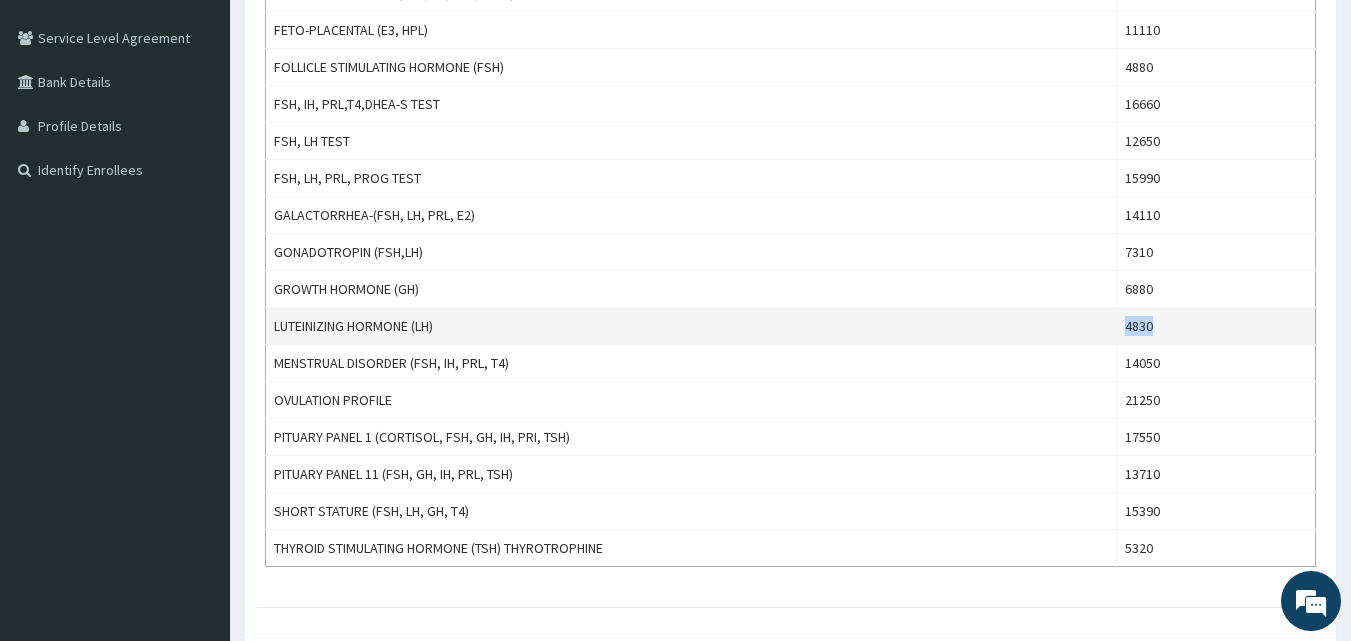 drag, startPoint x: 1182, startPoint y: 327, endPoint x: 1121, endPoint y: 324, distance: 61.073727 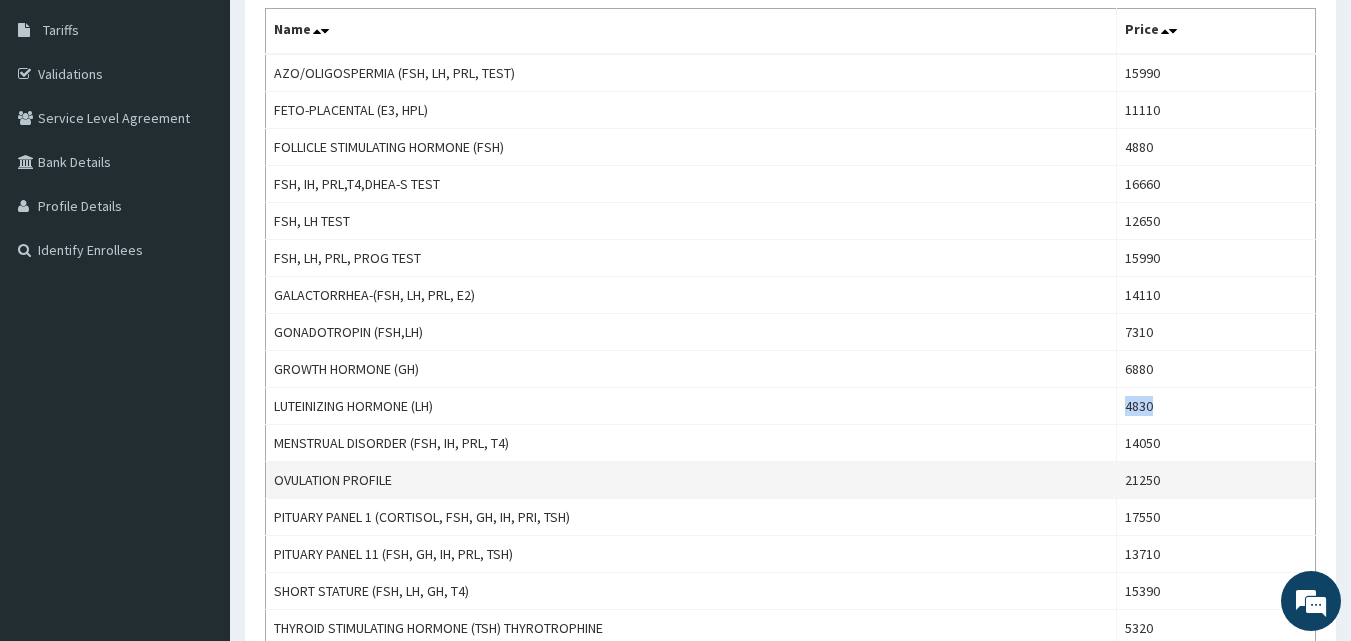 scroll, scrollTop: 200, scrollLeft: 0, axis: vertical 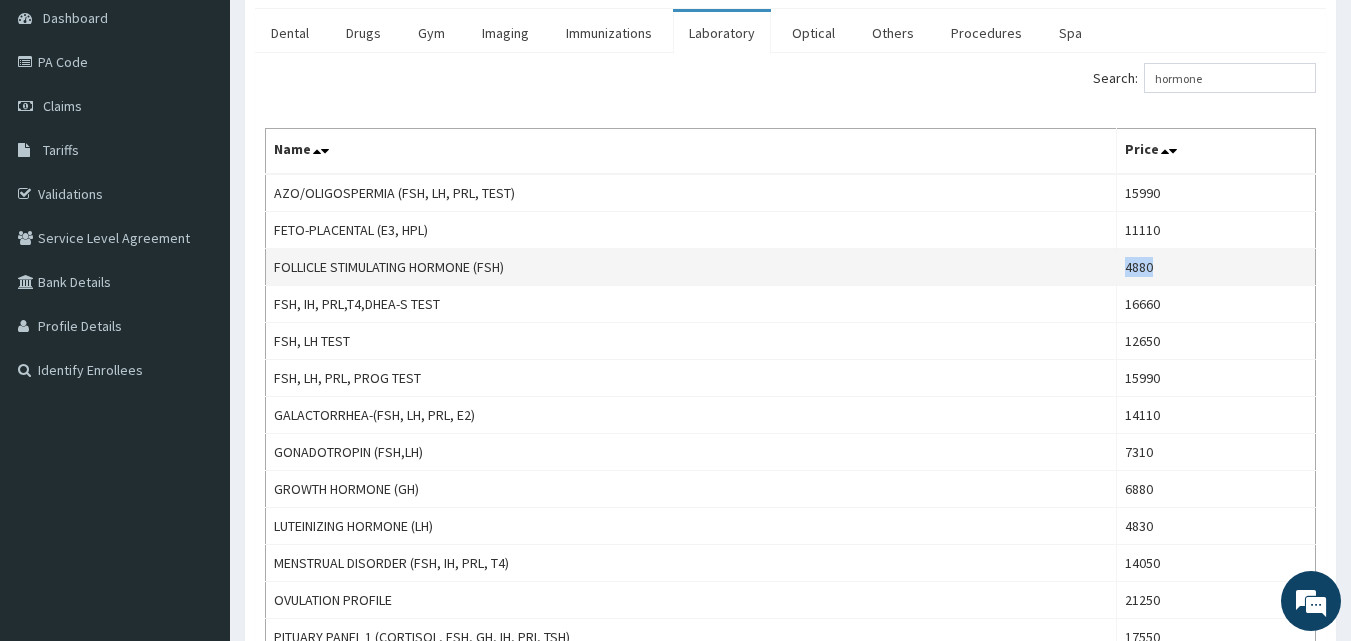 copy on "4880" 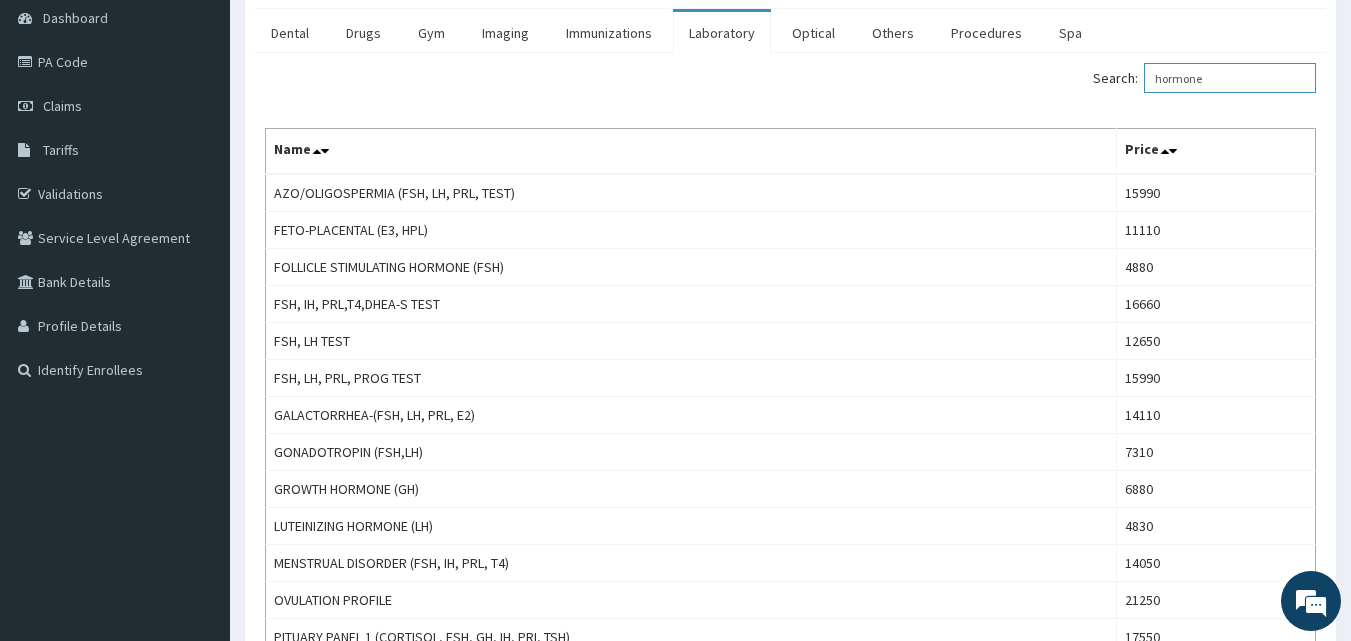 drag, startPoint x: 1068, startPoint y: 62, endPoint x: 1055, endPoint y: 61, distance: 13.038404 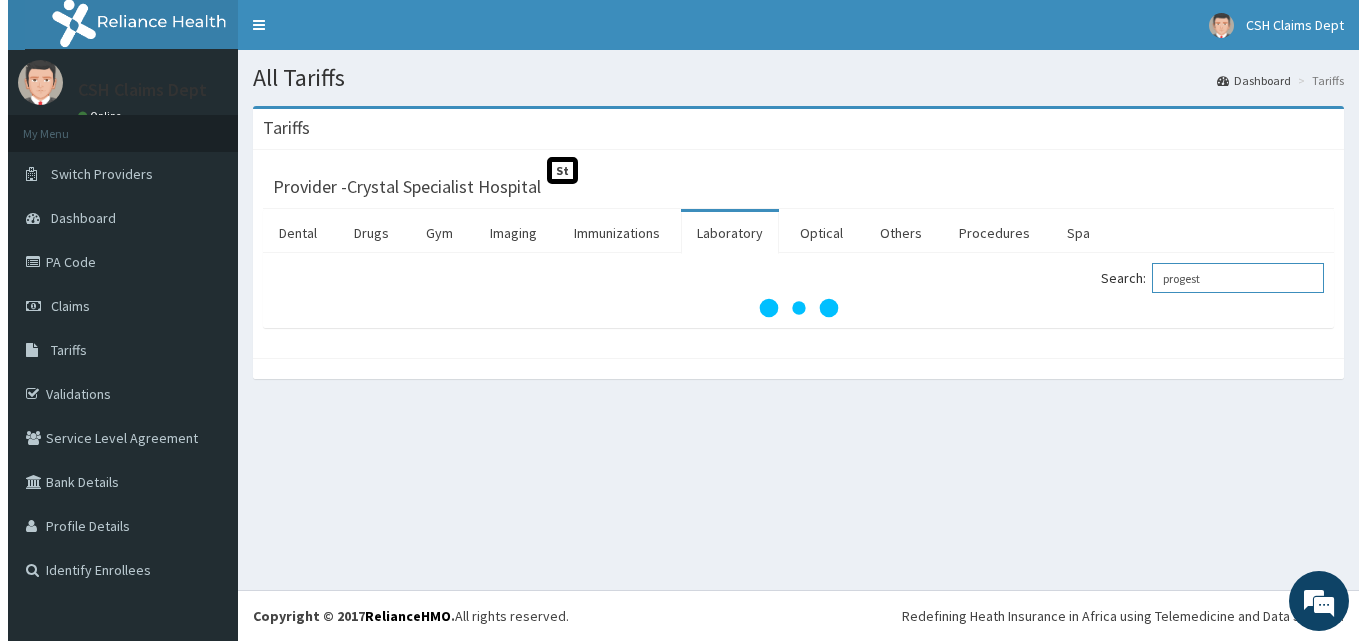 scroll, scrollTop: 0, scrollLeft: 0, axis: both 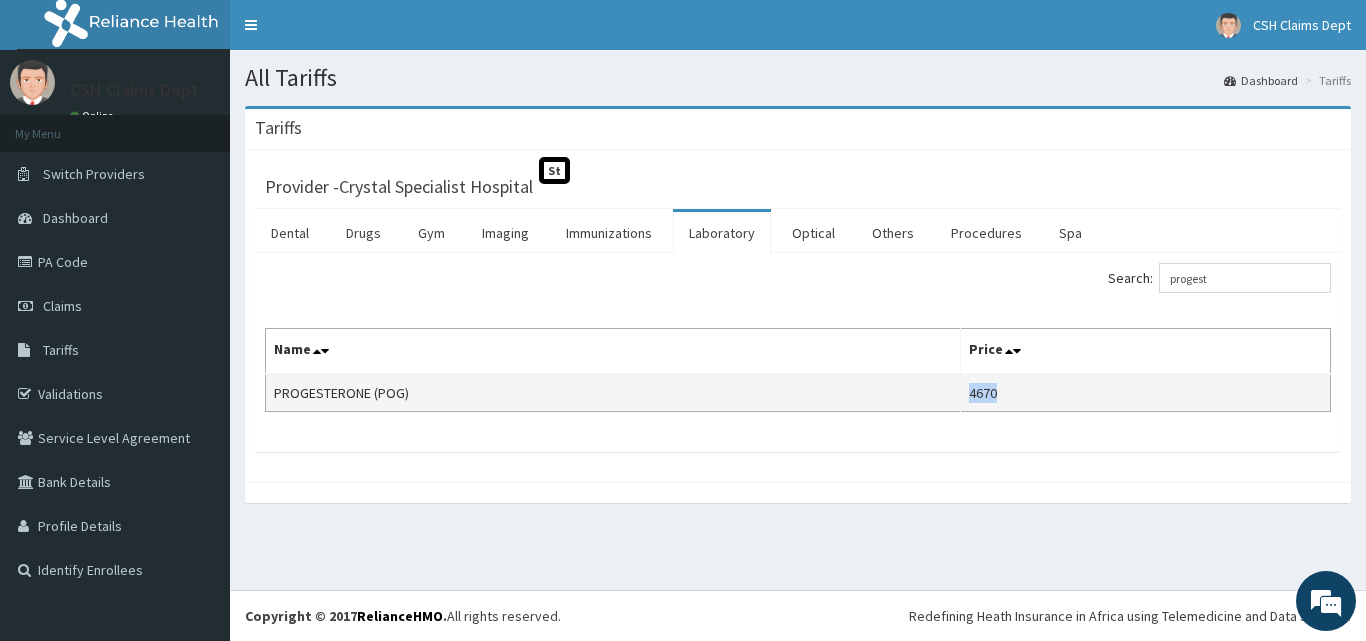 copy on "4670" 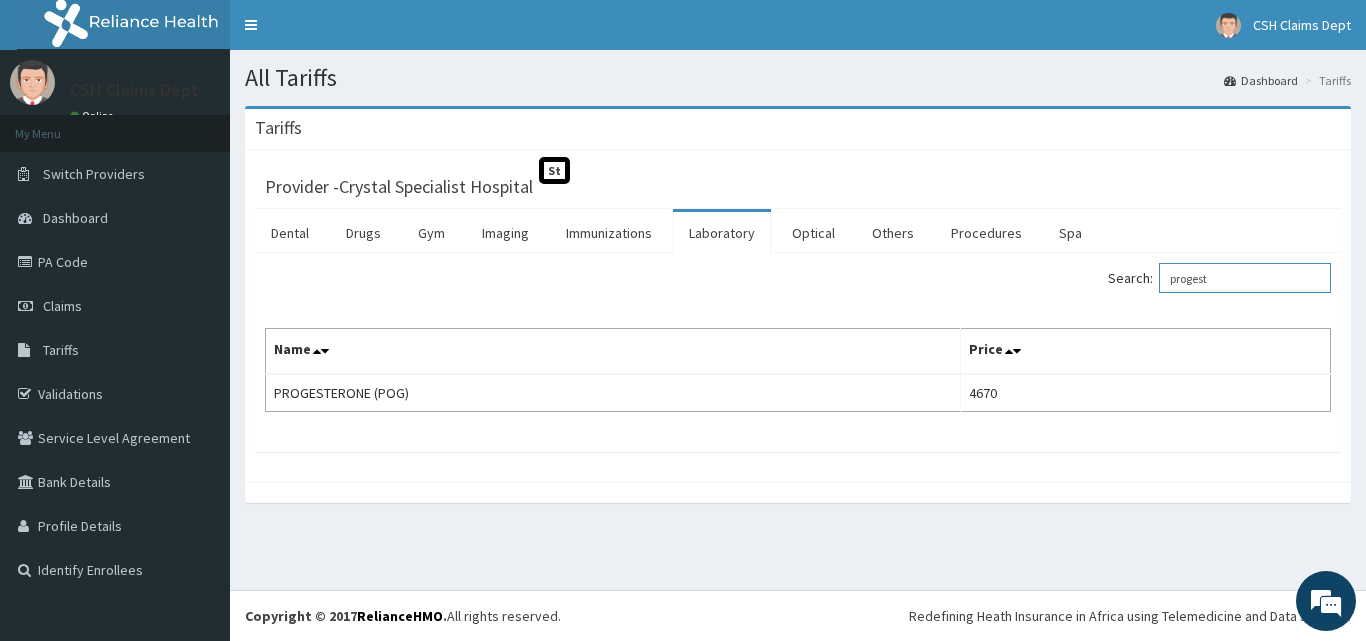 drag, startPoint x: 1258, startPoint y: 285, endPoint x: 1095, endPoint y: 283, distance: 163.01227 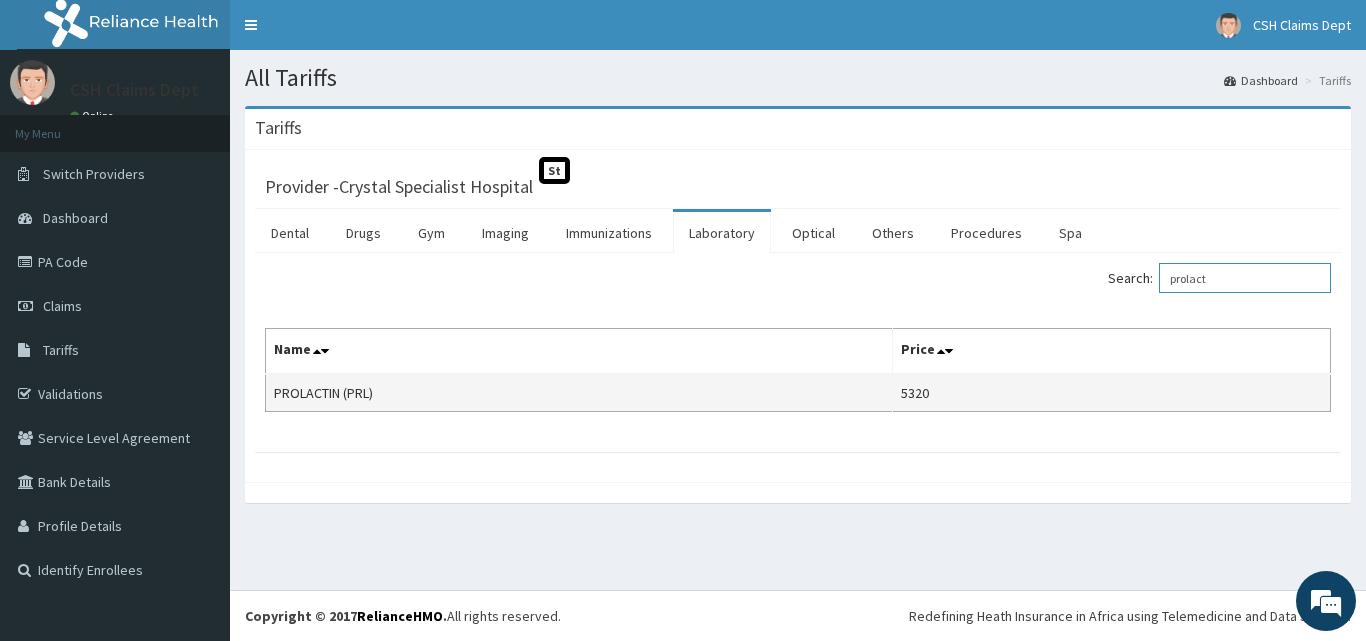 type on "prolact" 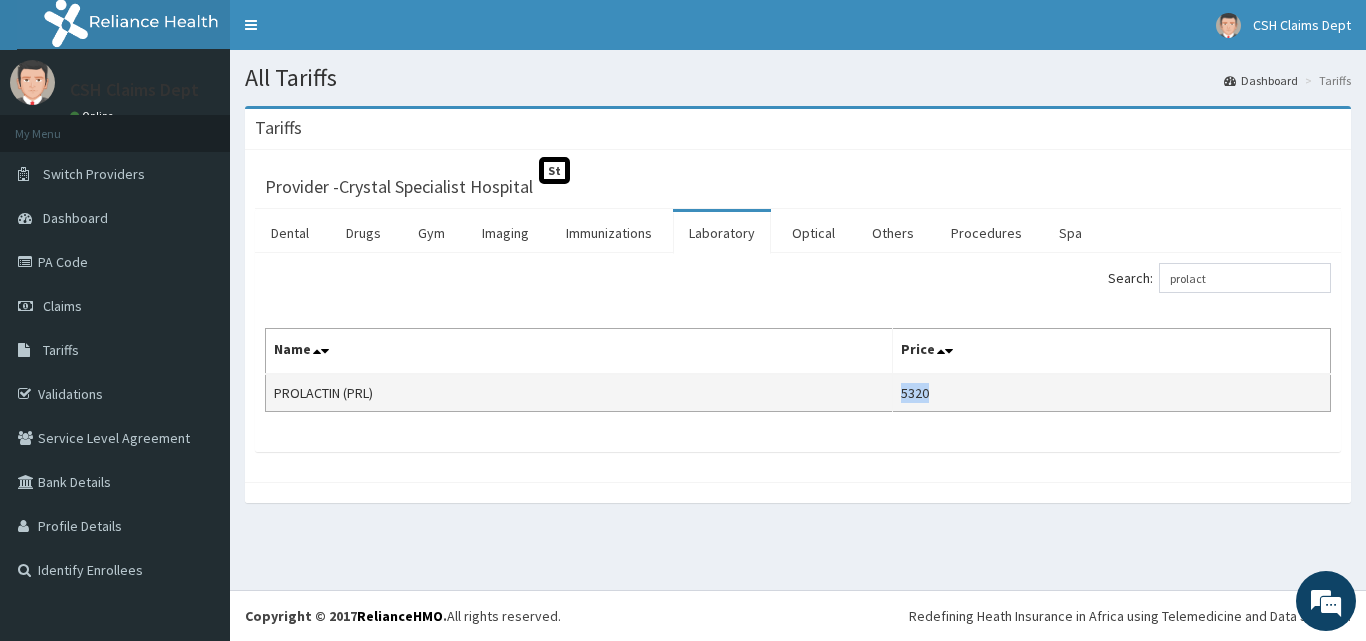 copy on "5320" 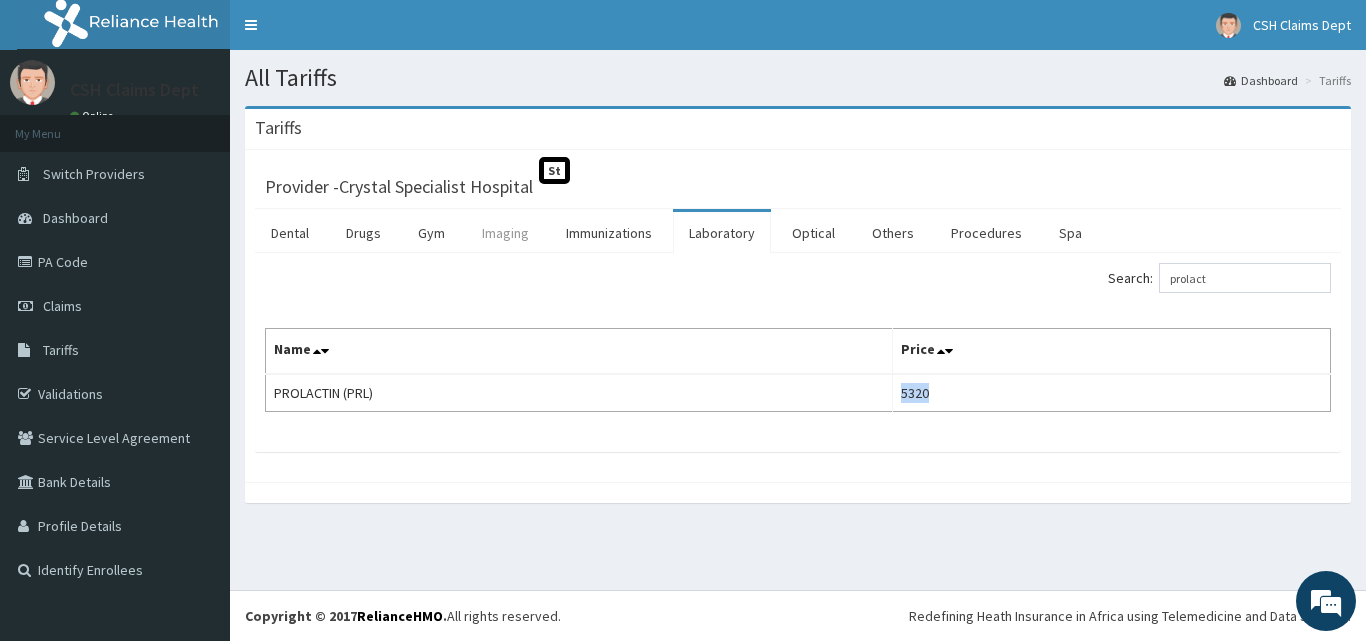 click on "Imaging" at bounding box center (505, 233) 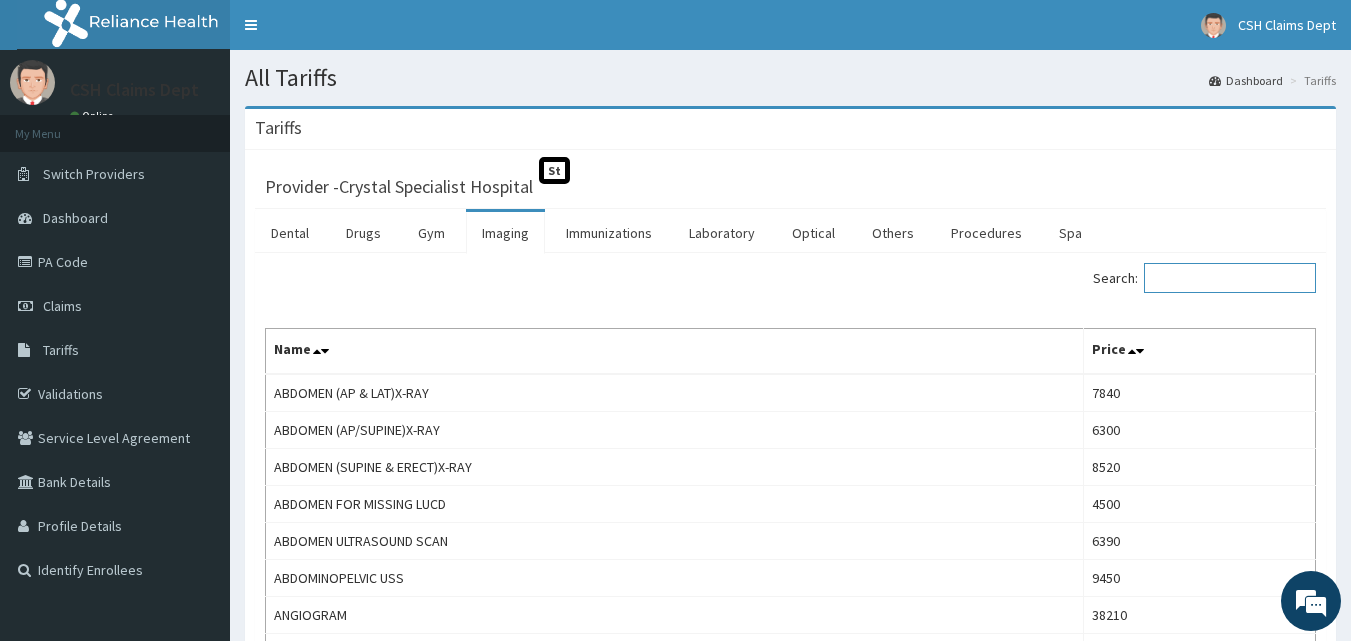 click on "Search:" at bounding box center (1230, 278) 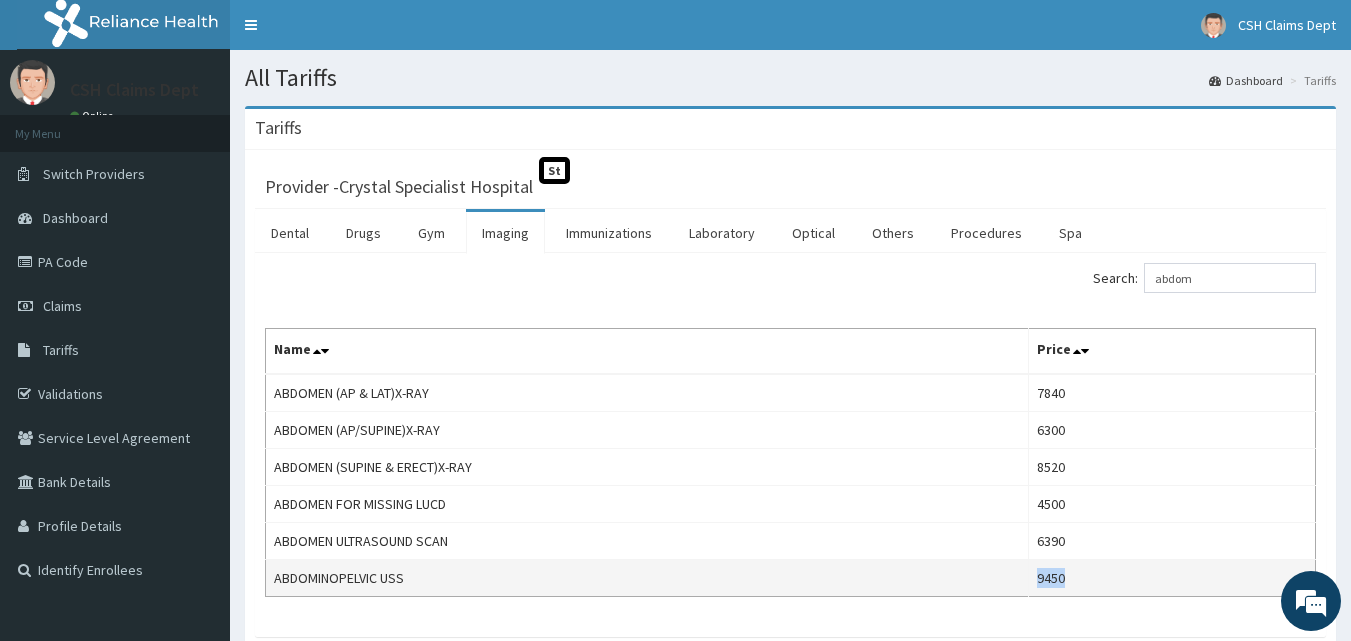 copy on "9450" 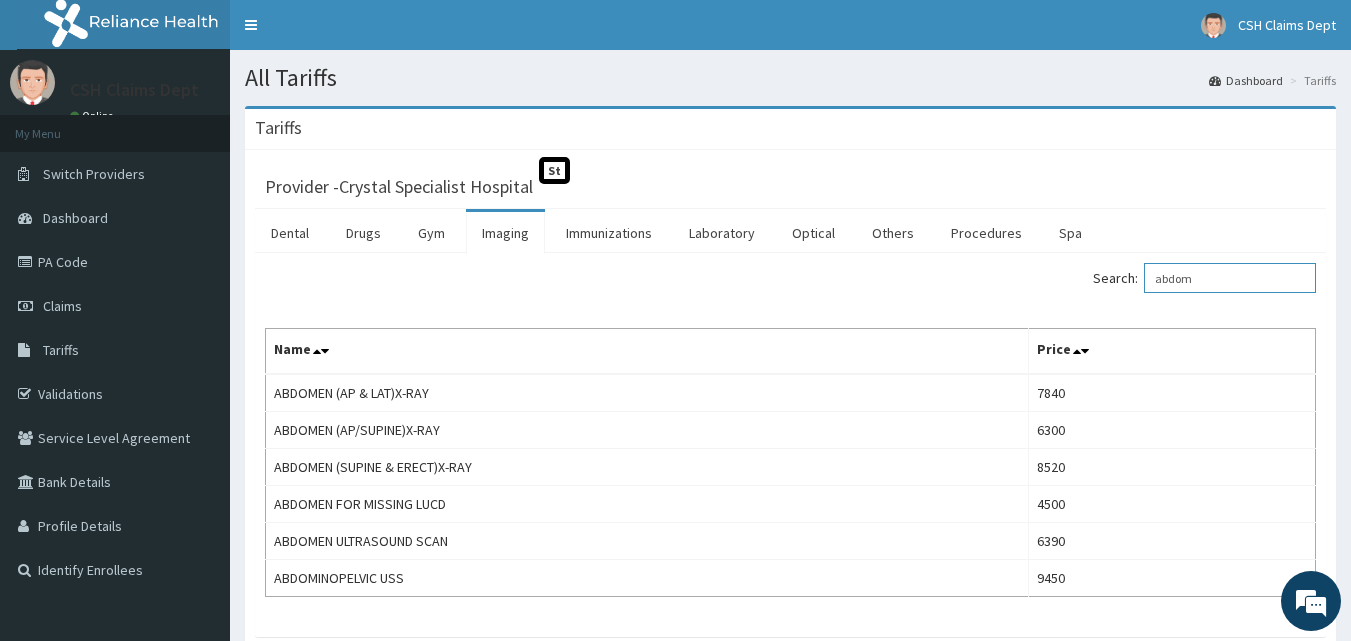 drag, startPoint x: 1243, startPoint y: 279, endPoint x: 1086, endPoint y: 279, distance: 157 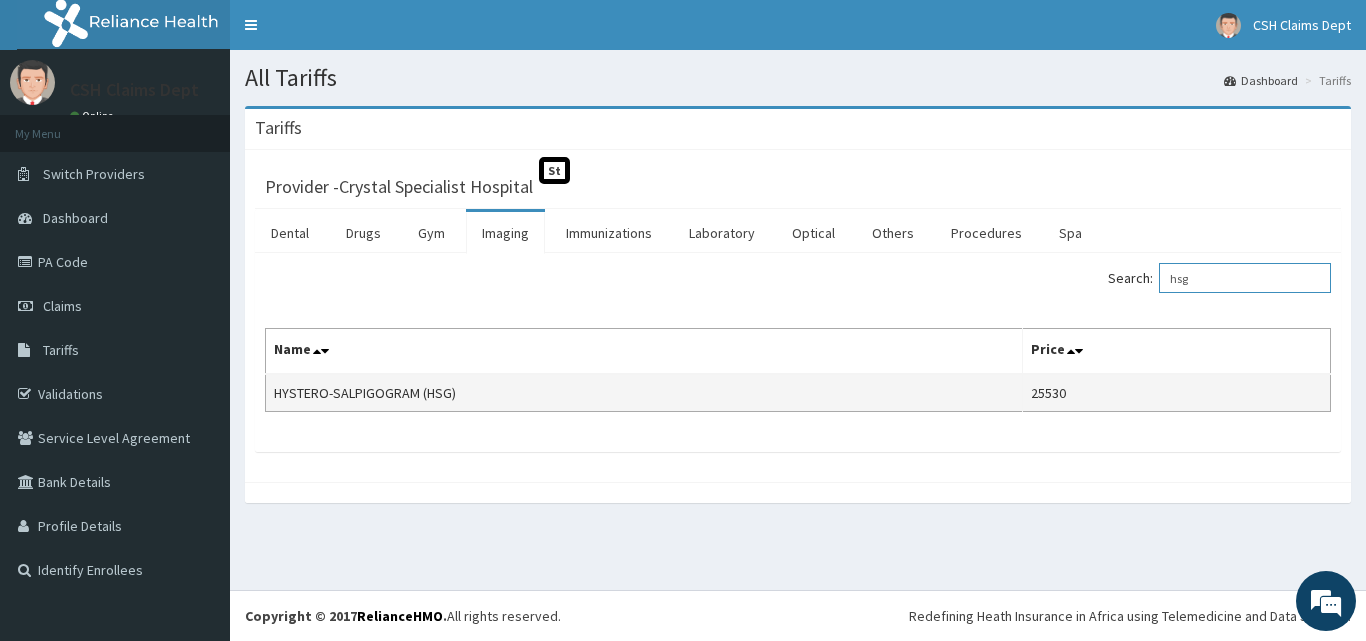 type on "hsg" 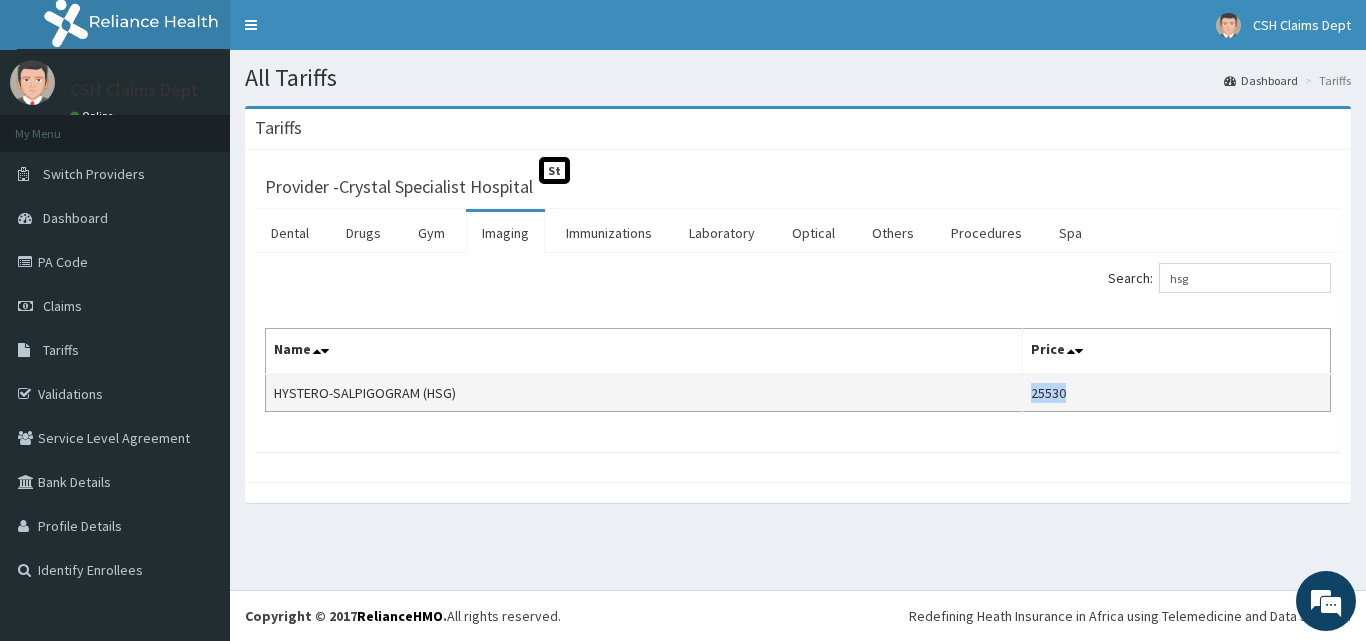 drag, startPoint x: 1083, startPoint y: 390, endPoint x: 1027, endPoint y: 387, distance: 56.0803 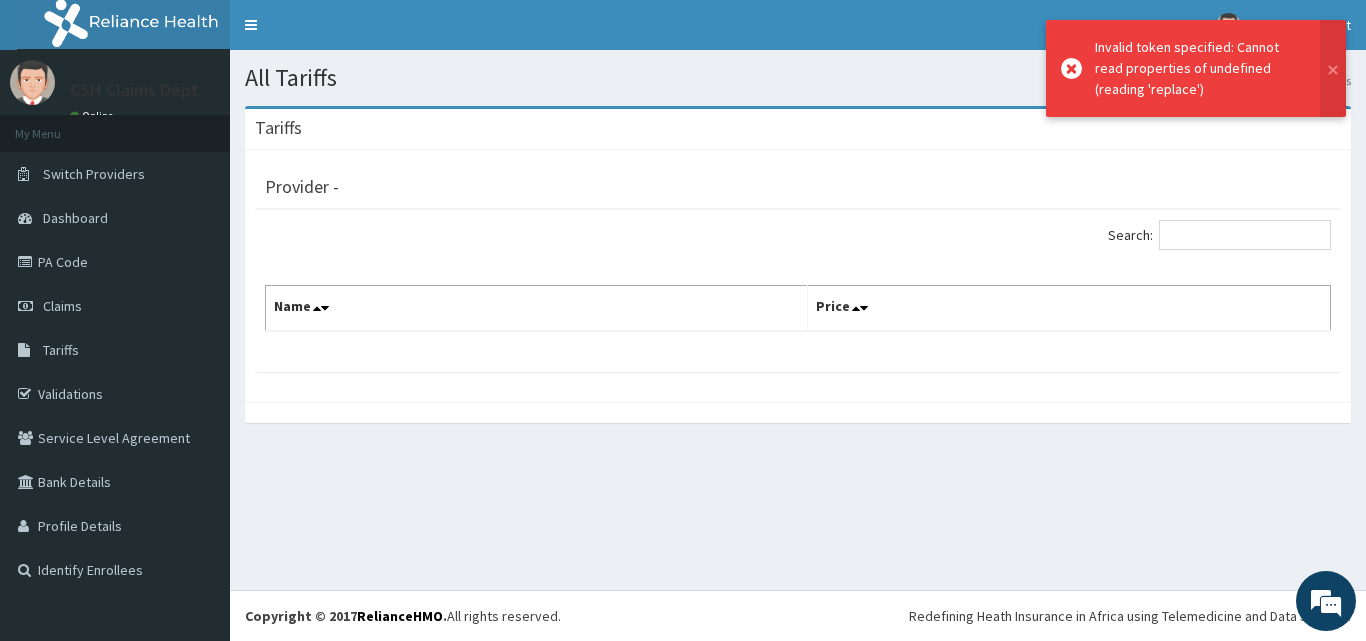 scroll, scrollTop: 0, scrollLeft: 0, axis: both 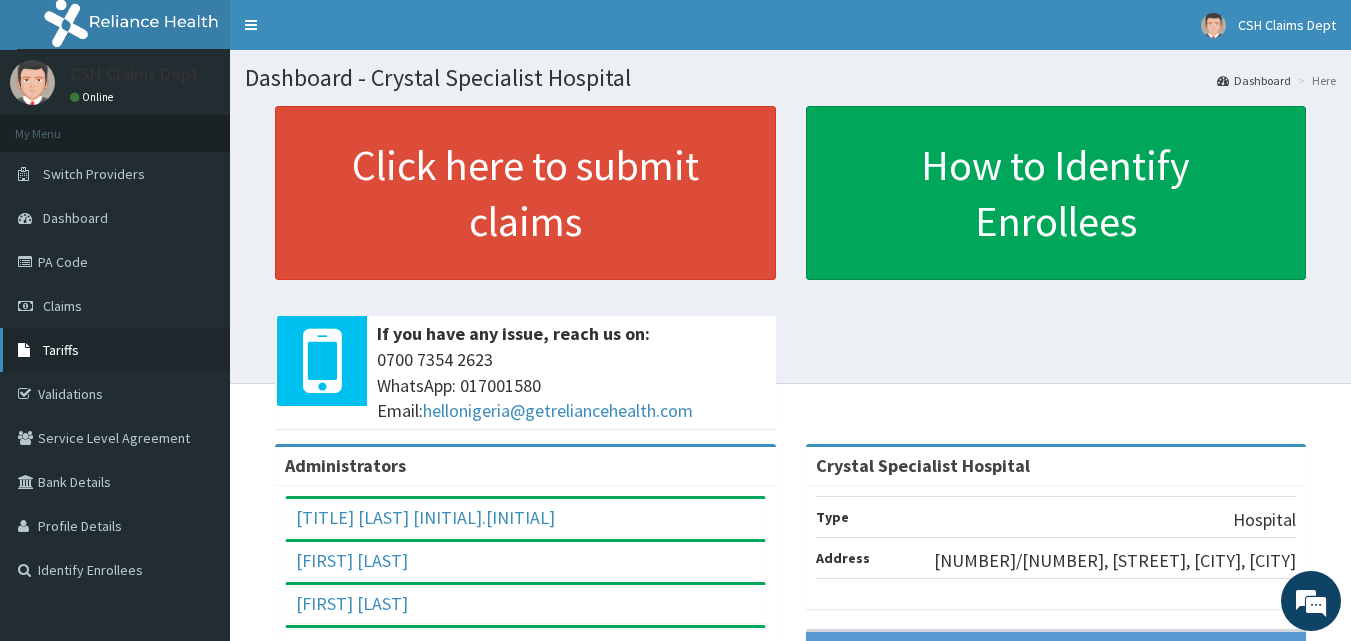click on "Tariffs" at bounding box center (61, 350) 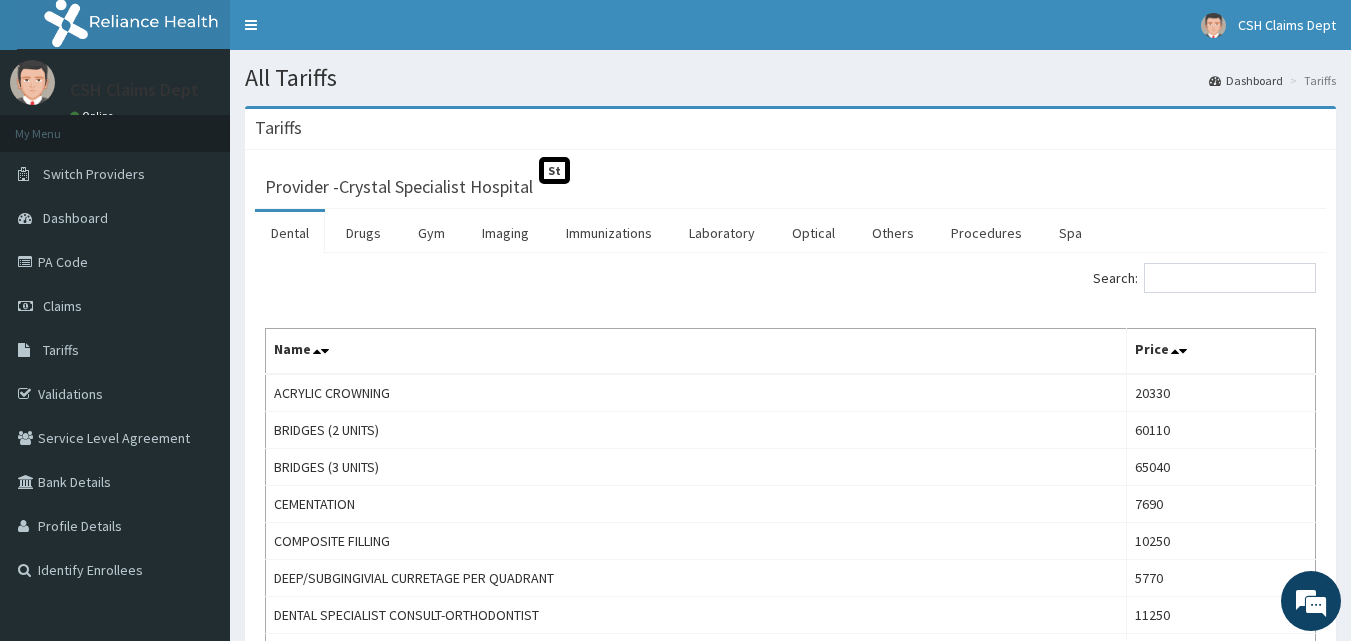 scroll, scrollTop: 0, scrollLeft: 0, axis: both 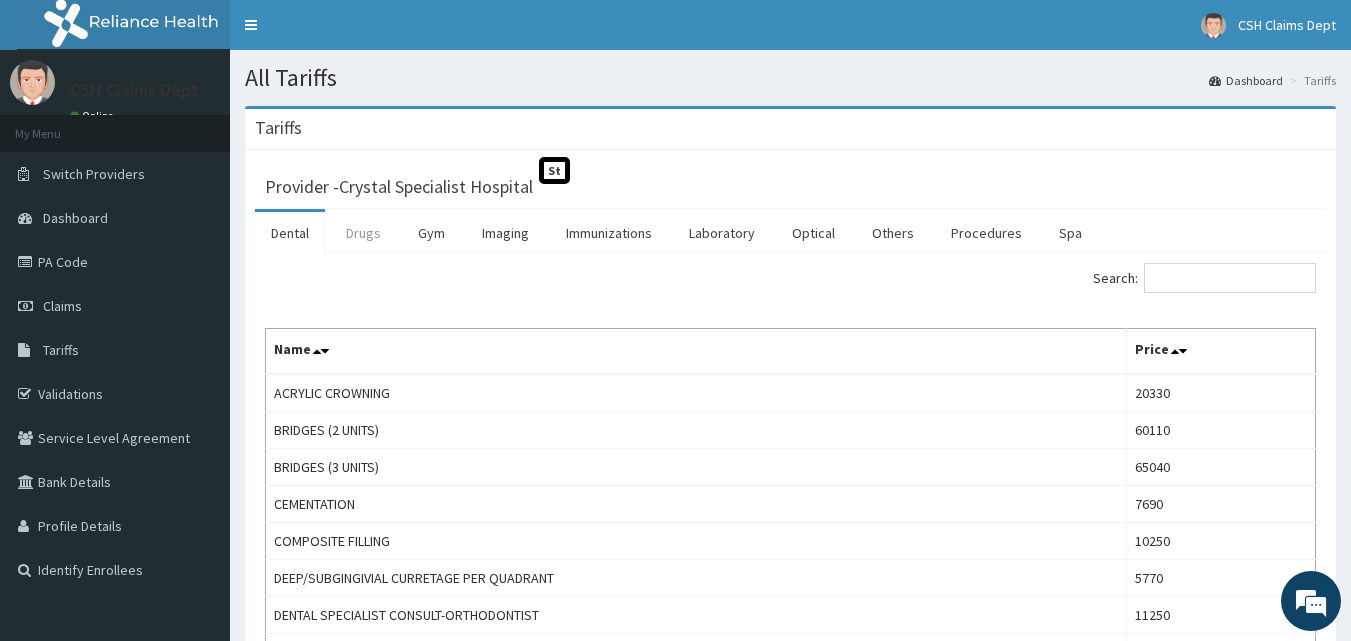 click on "Drugs" at bounding box center [363, 233] 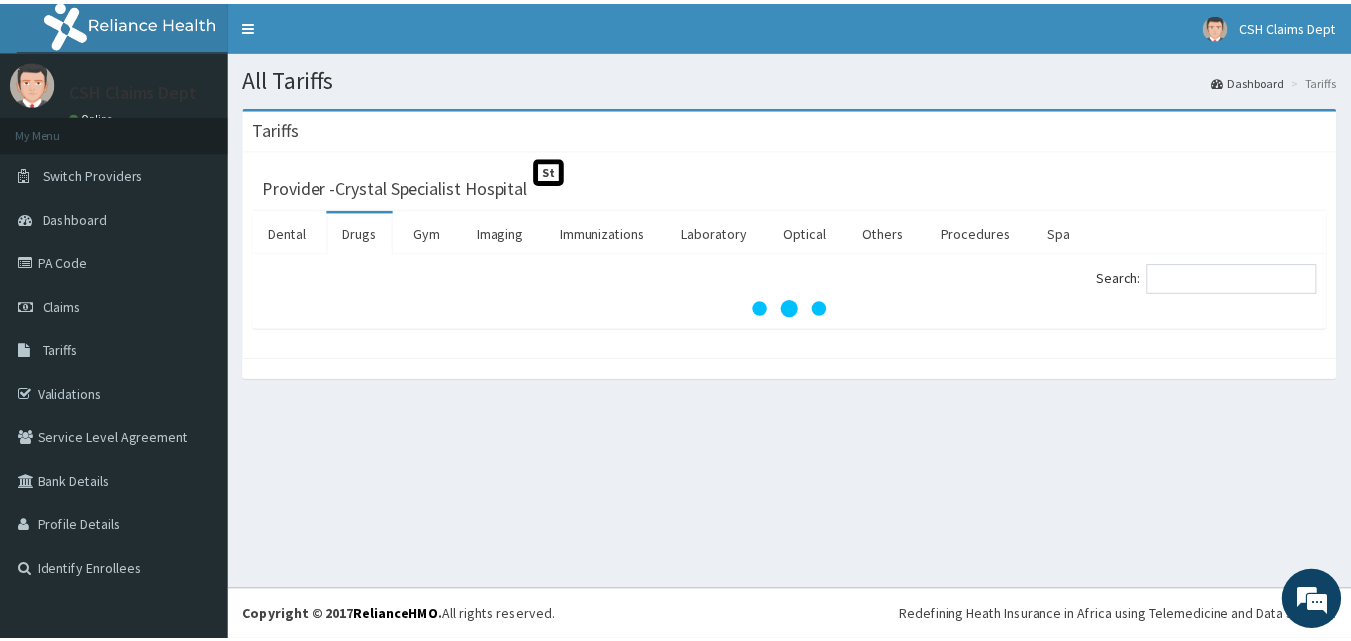 scroll, scrollTop: 0, scrollLeft: 0, axis: both 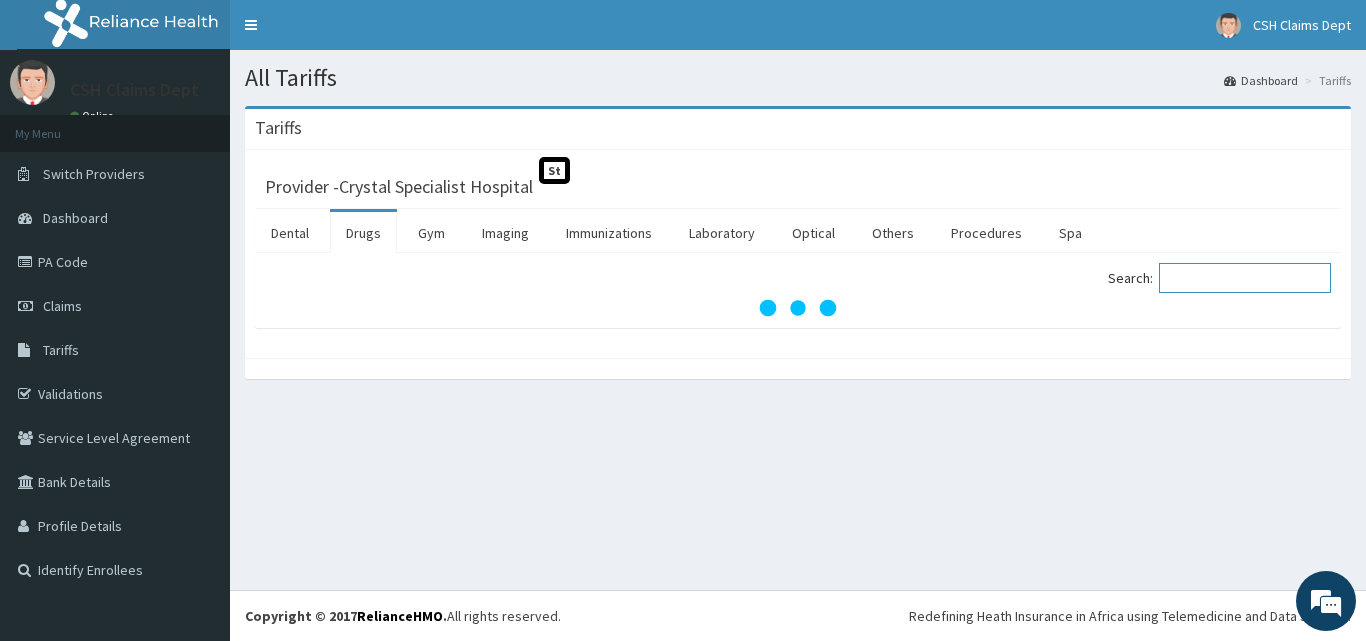 click on "Search:" at bounding box center (1245, 278) 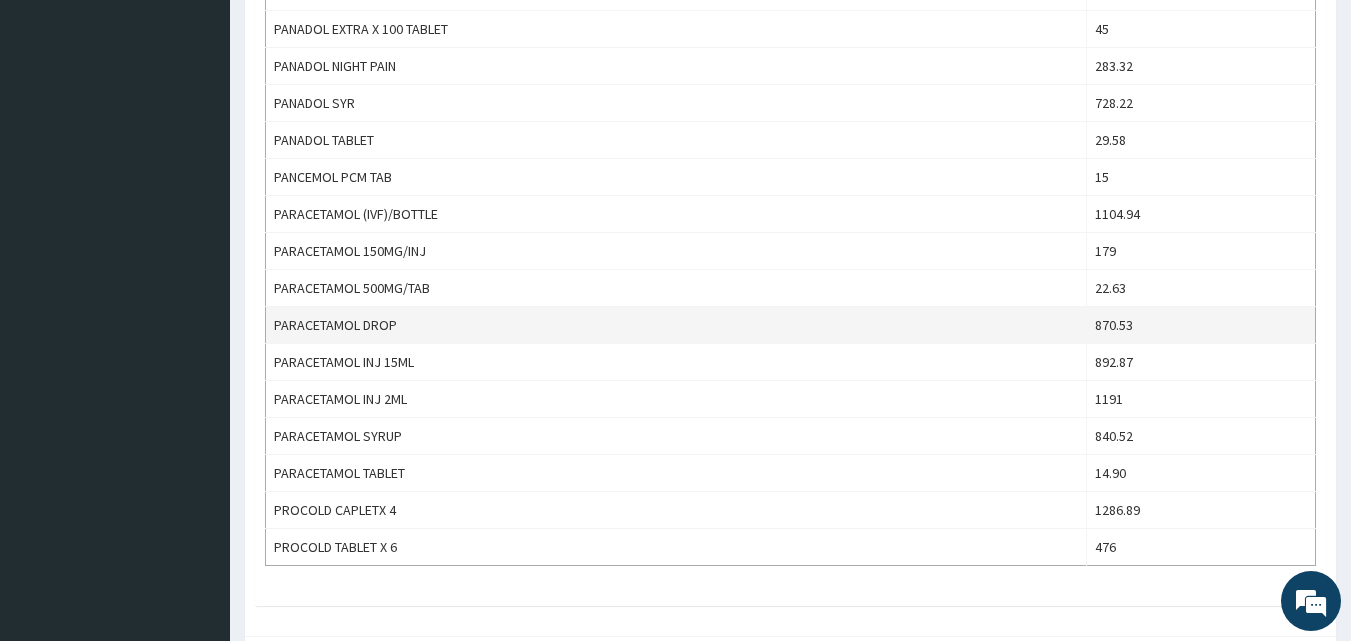 scroll, scrollTop: 1502, scrollLeft: 0, axis: vertical 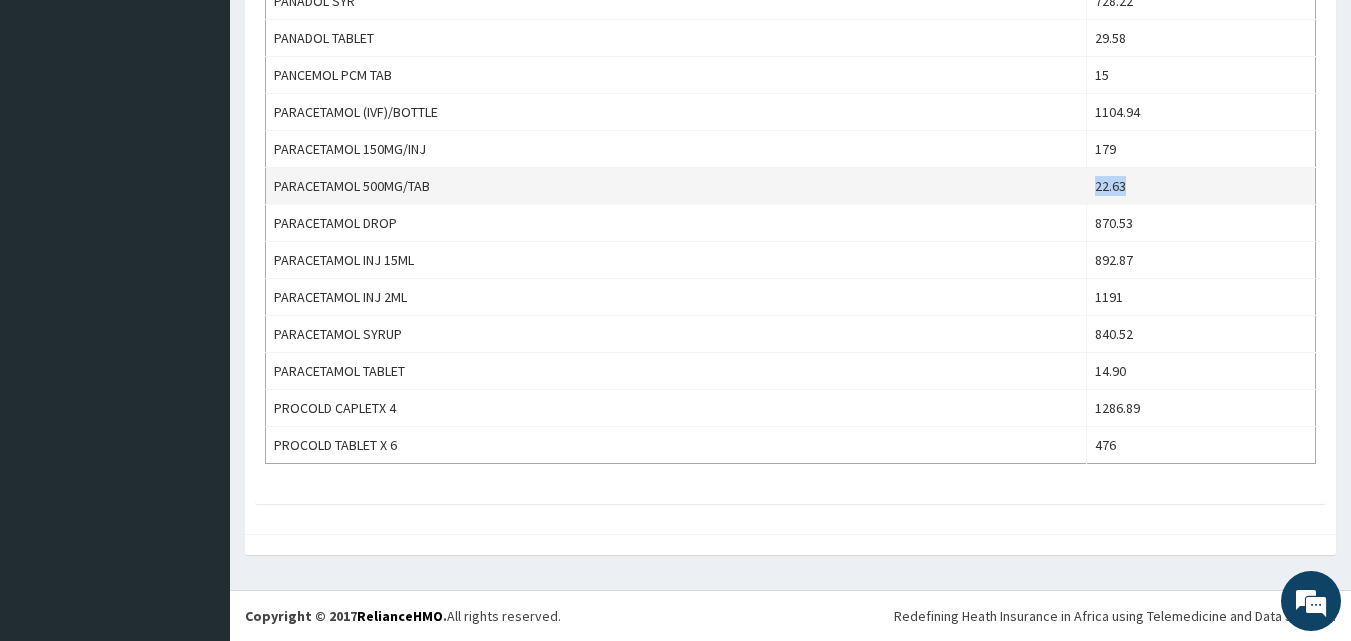 copy on "22.63" 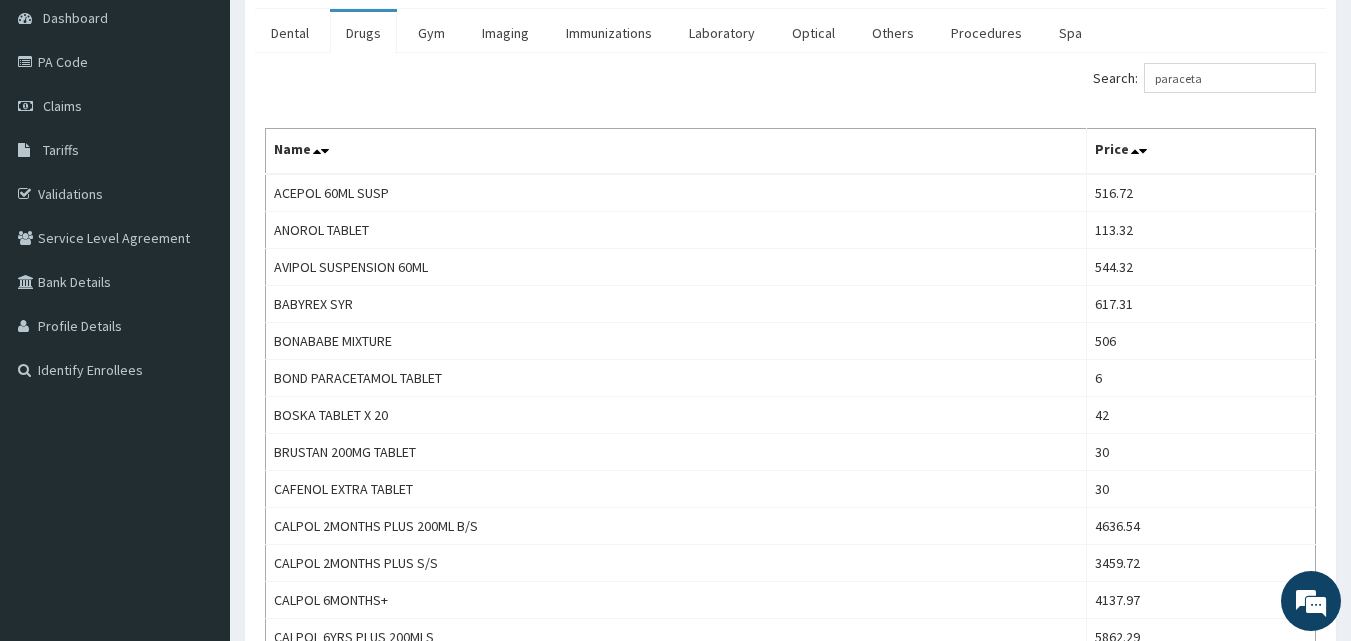 scroll, scrollTop: 0, scrollLeft: 0, axis: both 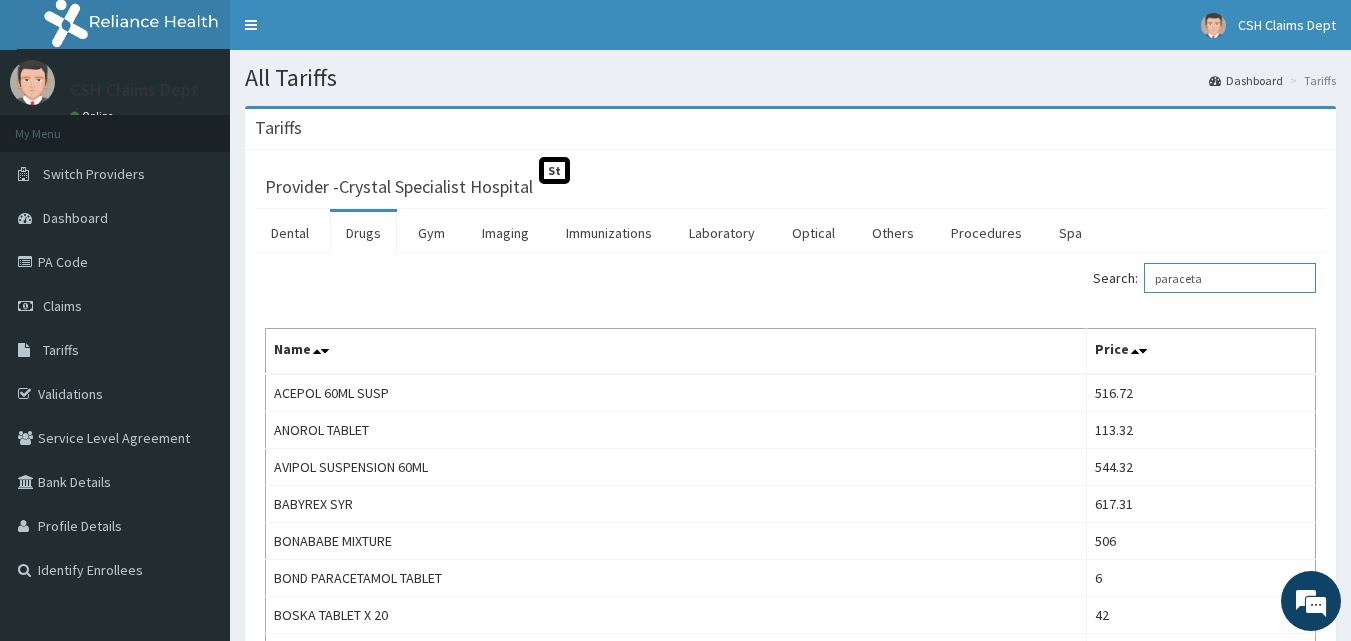 drag, startPoint x: 1227, startPoint y: 272, endPoint x: 1044, endPoint y: 272, distance: 183 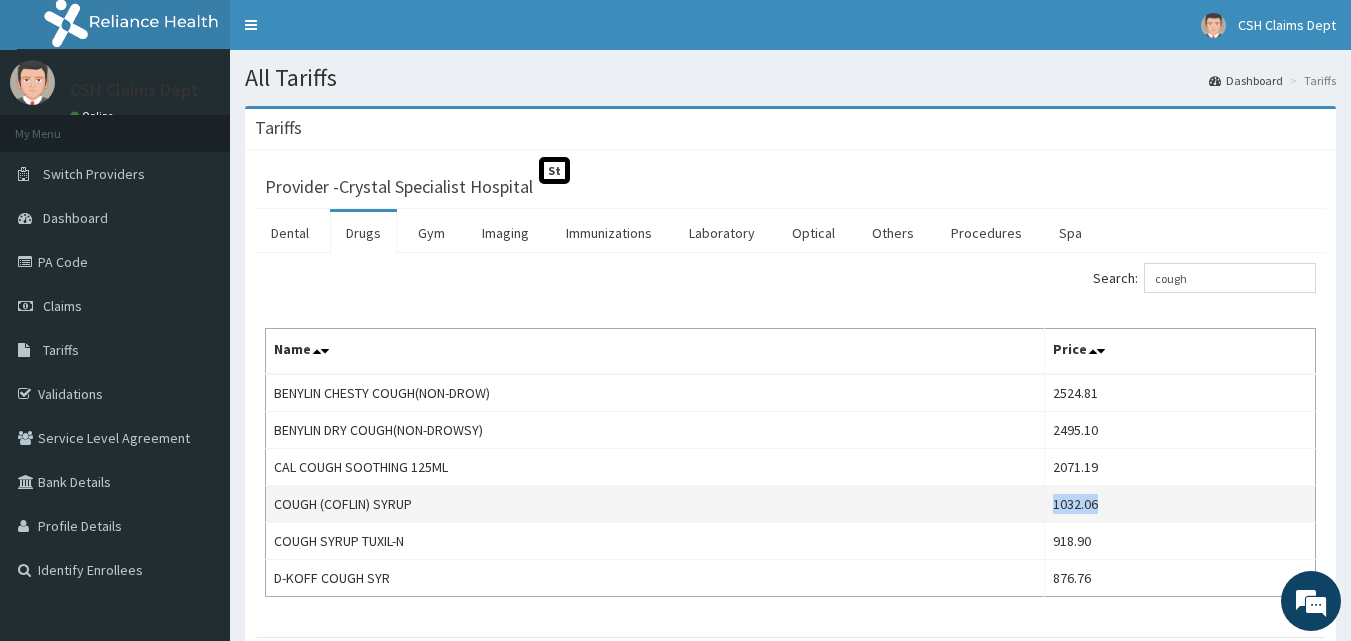 copy on "1032.06" 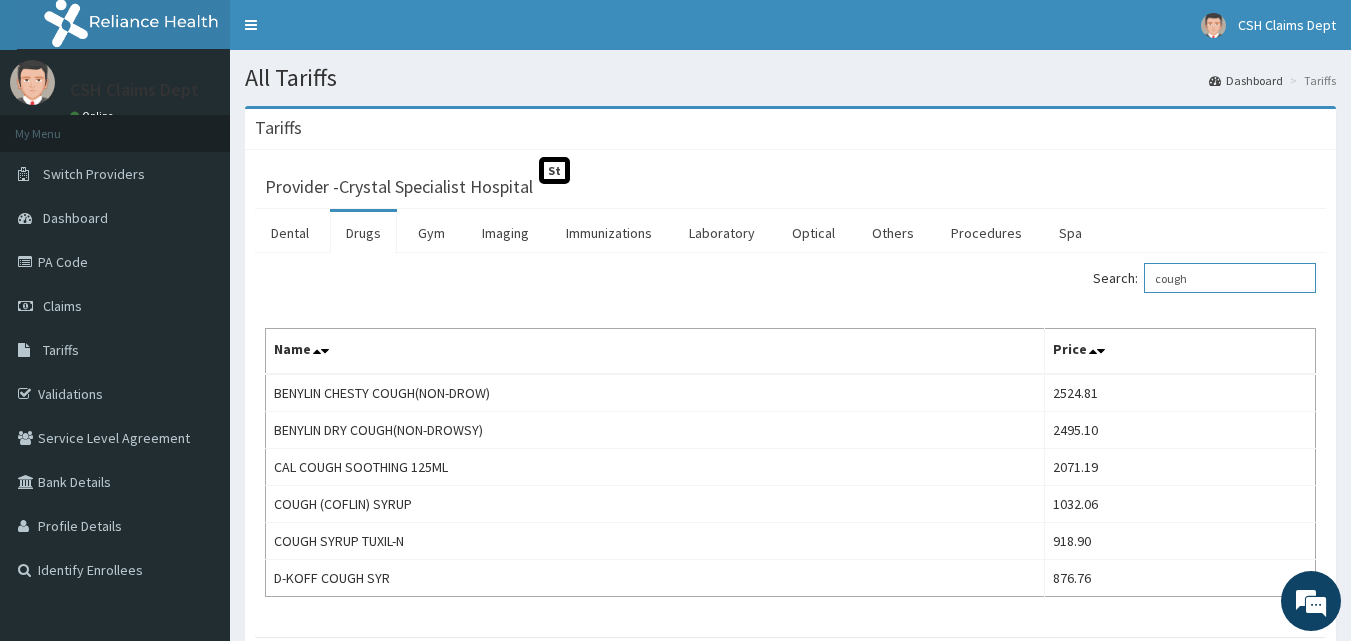 drag, startPoint x: 1221, startPoint y: 274, endPoint x: 980, endPoint y: 270, distance: 241.03319 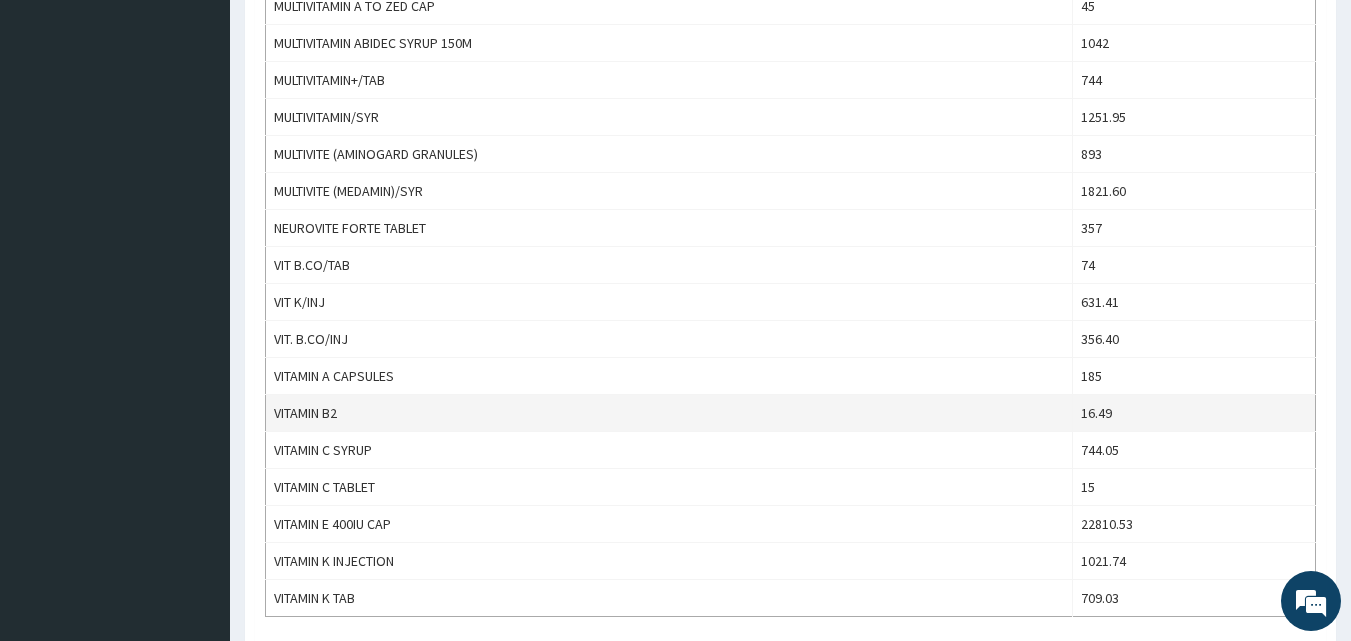 scroll, scrollTop: 1761, scrollLeft: 0, axis: vertical 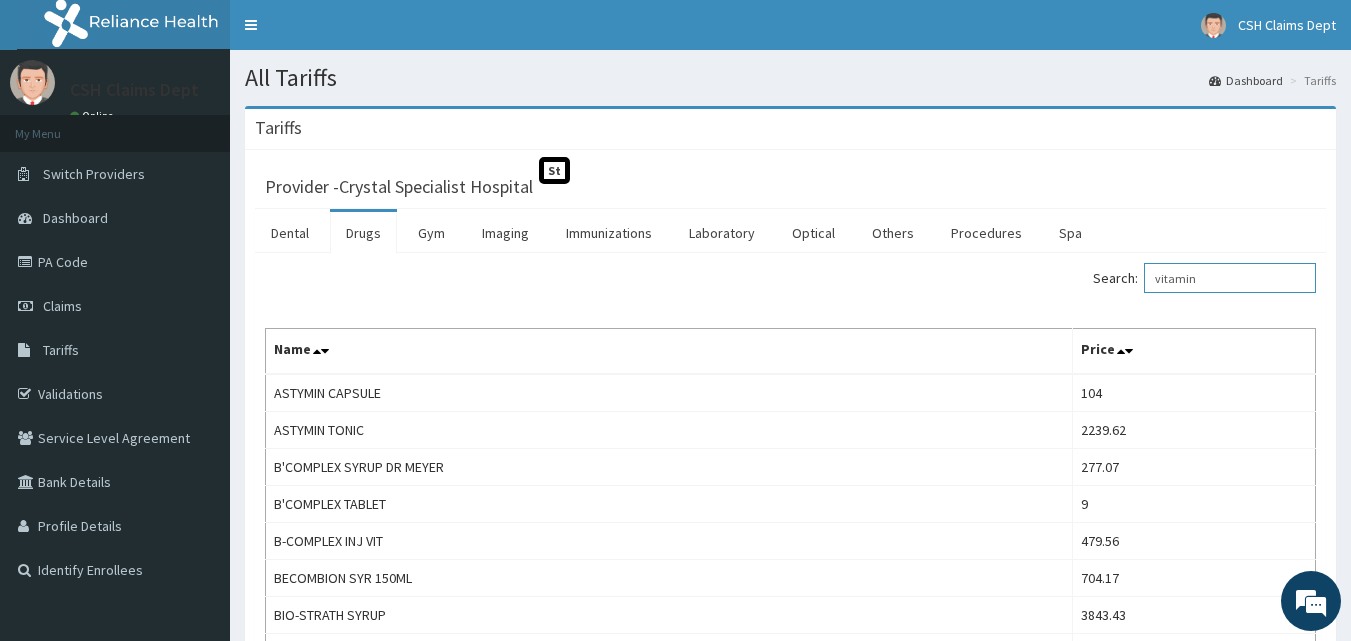 drag, startPoint x: 1226, startPoint y: 271, endPoint x: 1057, endPoint y: 272, distance: 169.00296 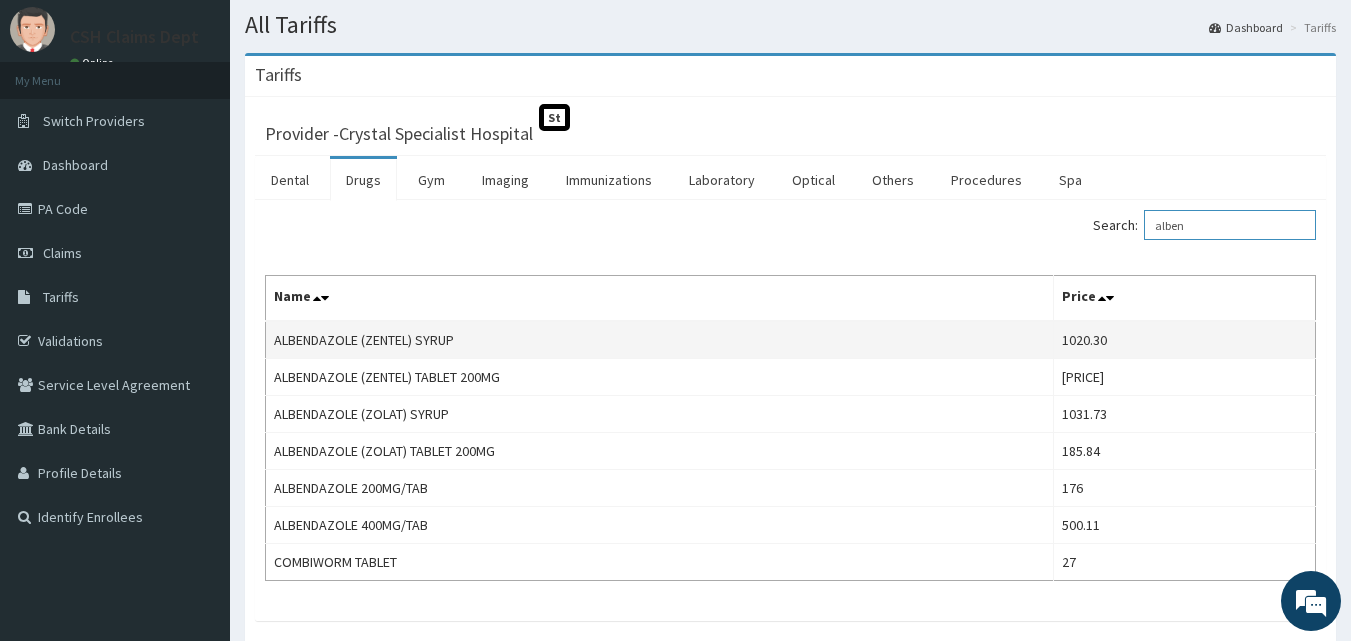 scroll, scrollTop: 100, scrollLeft: 0, axis: vertical 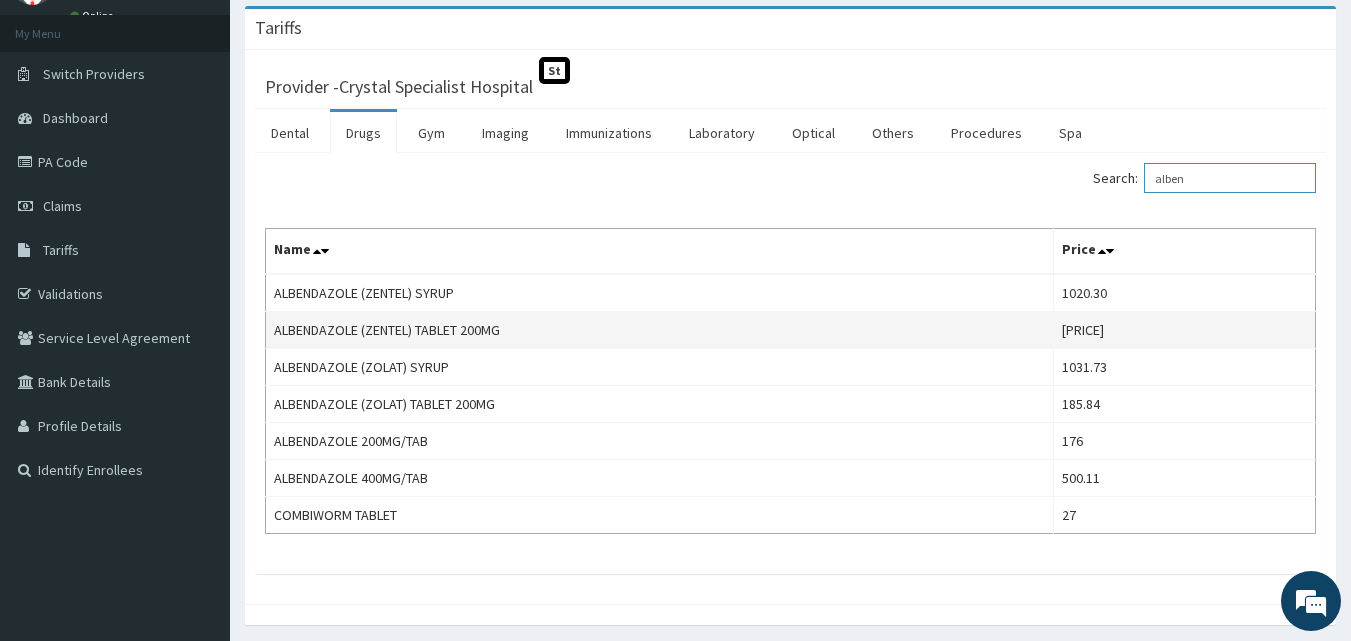 type on "alben" 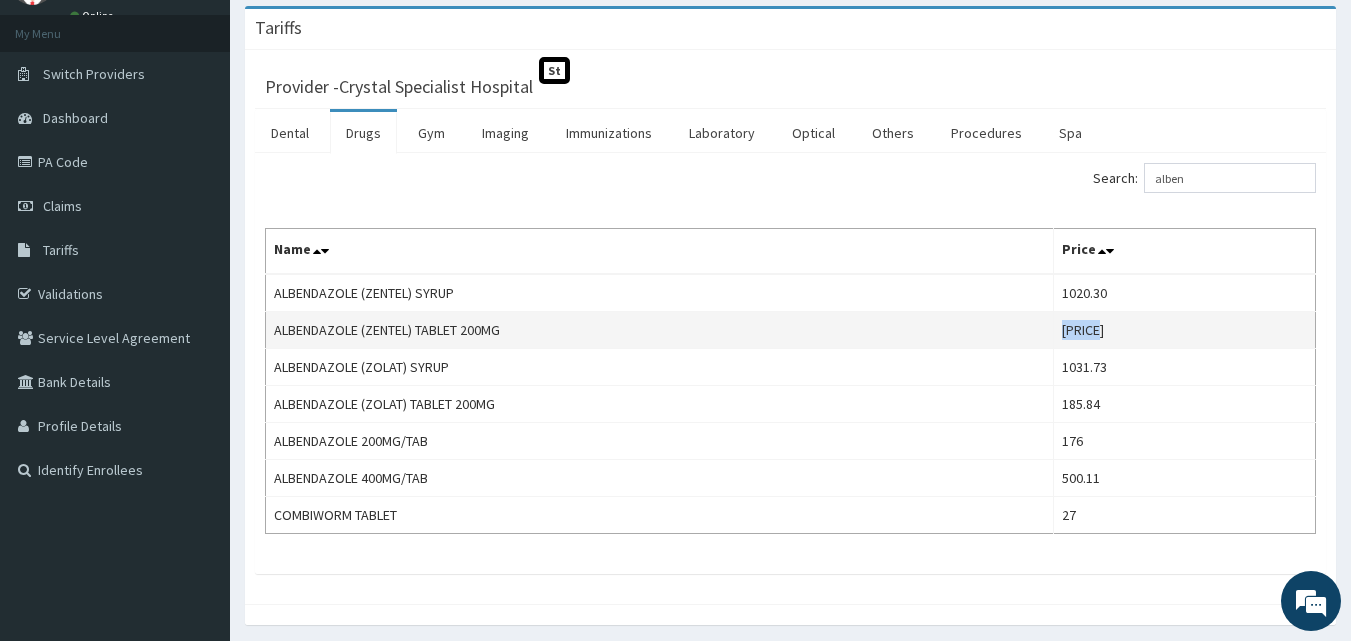 copy on "[PRICE]" 